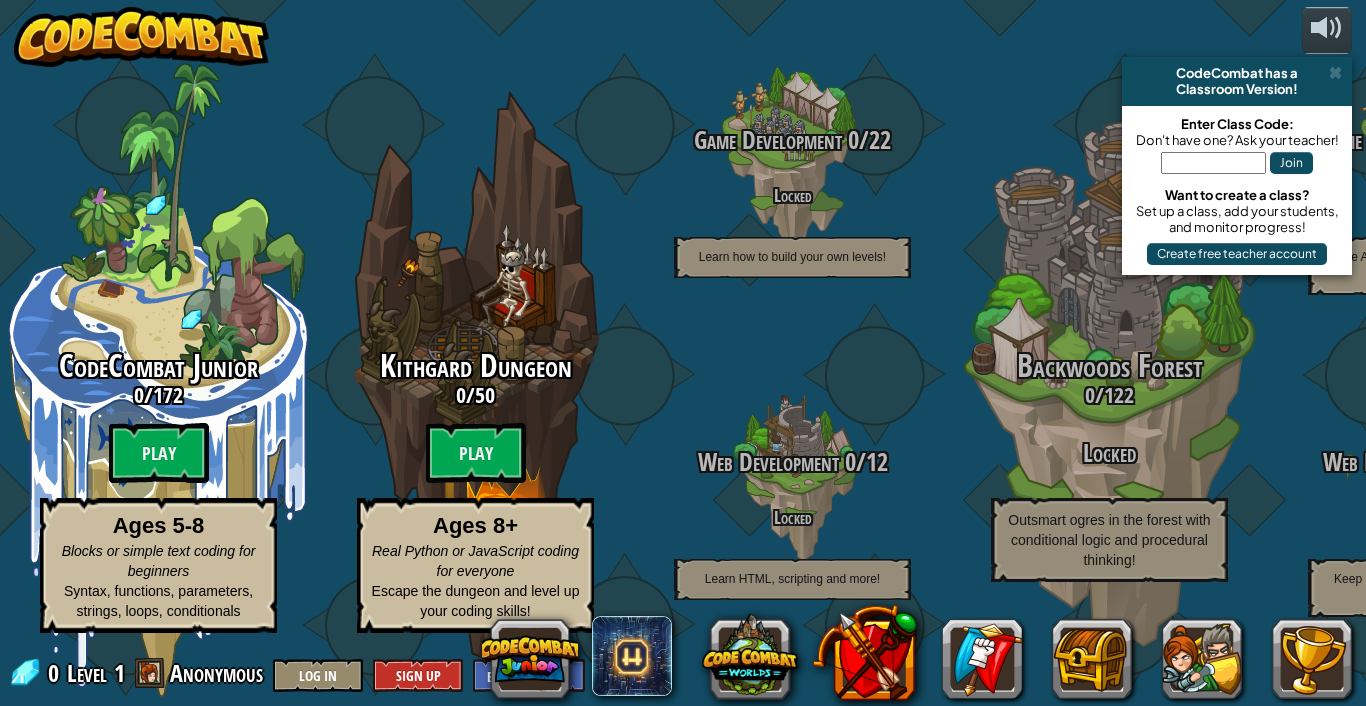 scroll, scrollTop: 0, scrollLeft: 0, axis: both 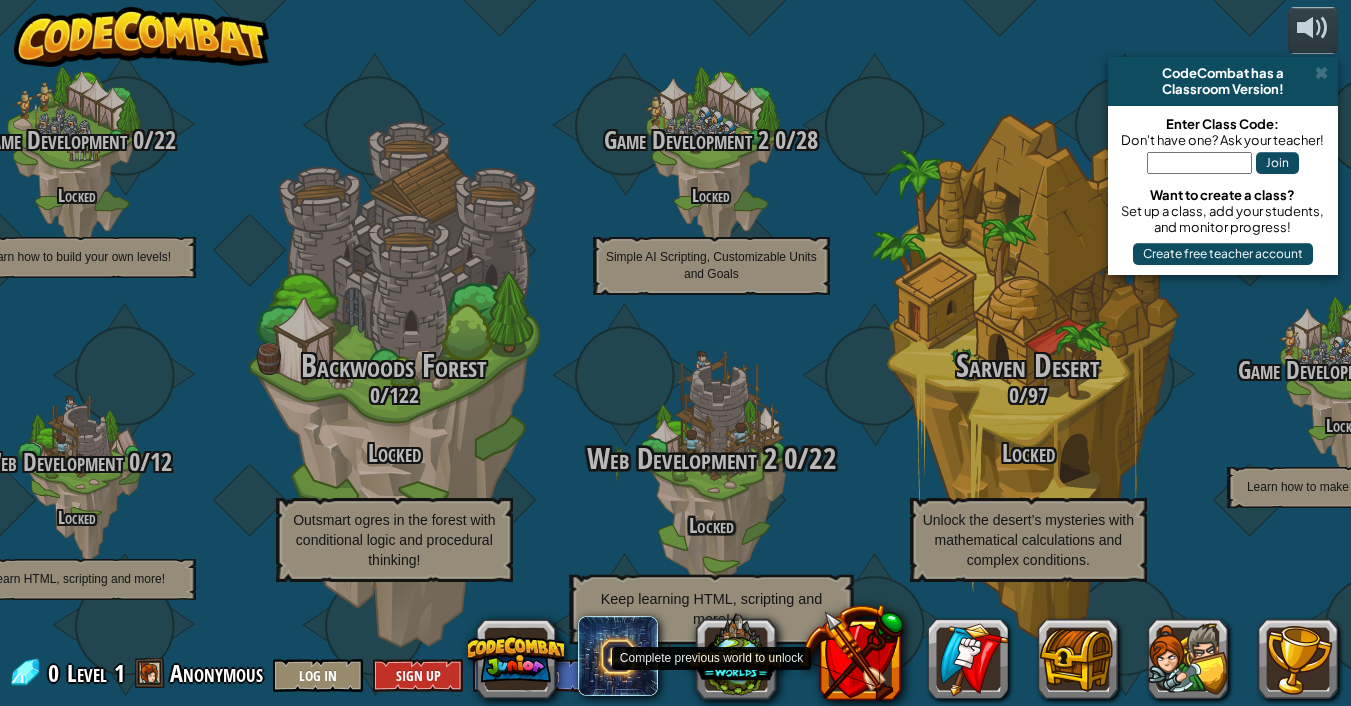 drag, startPoint x: 967, startPoint y: 416, endPoint x: 742, endPoint y: 423, distance: 225.10886 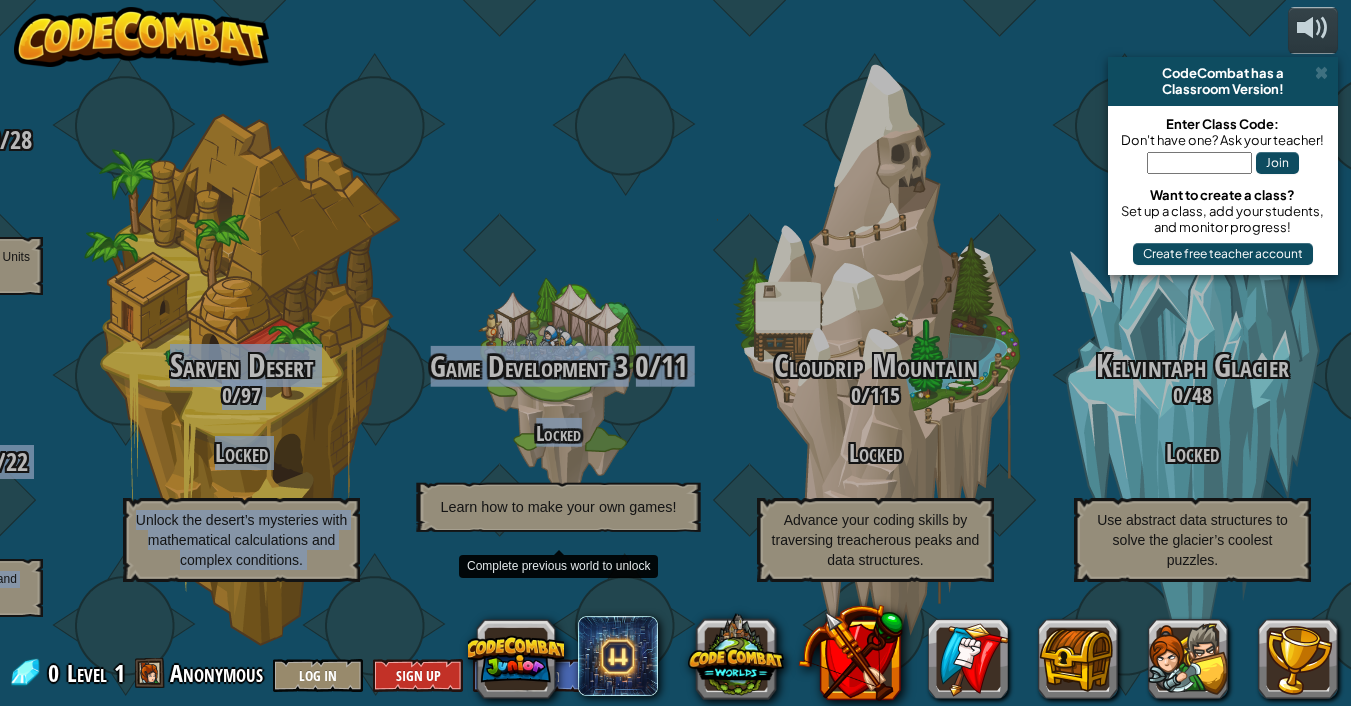 drag, startPoint x: 602, startPoint y: 385, endPoint x: 617, endPoint y: 401, distance: 21.931713 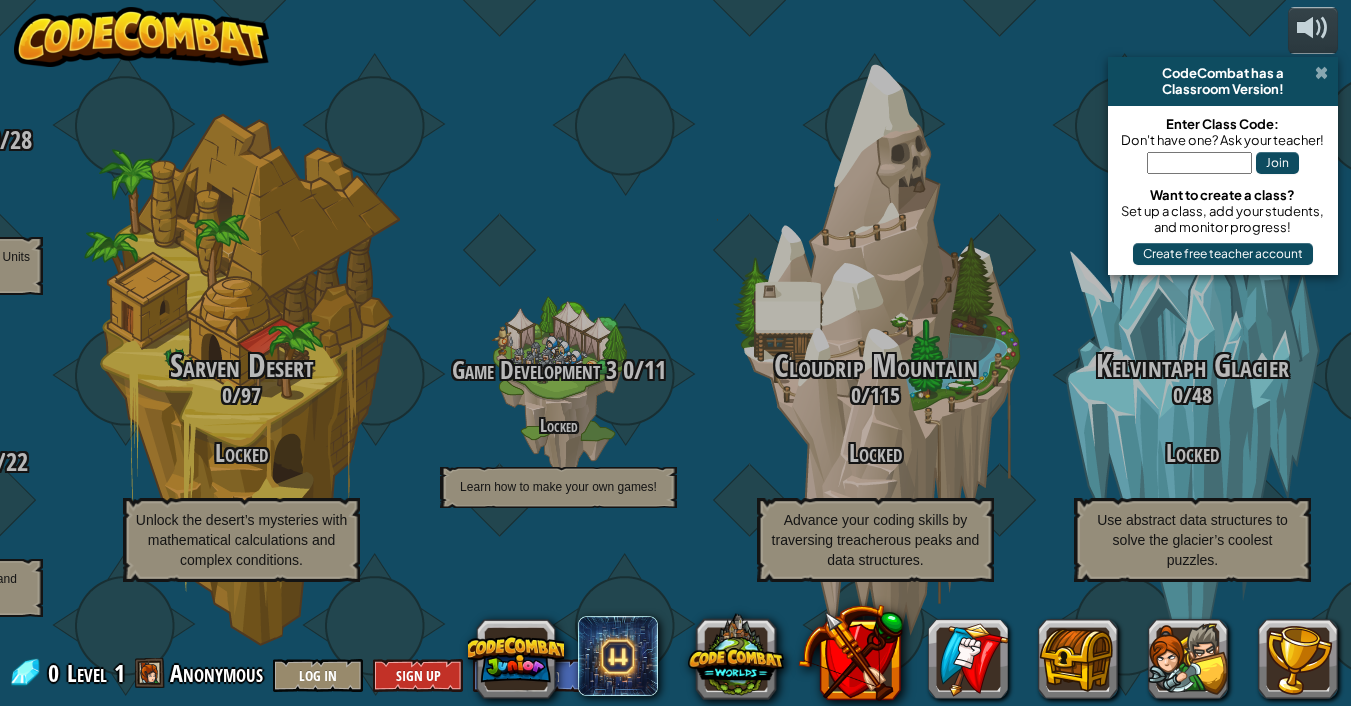 click at bounding box center [1321, 73] 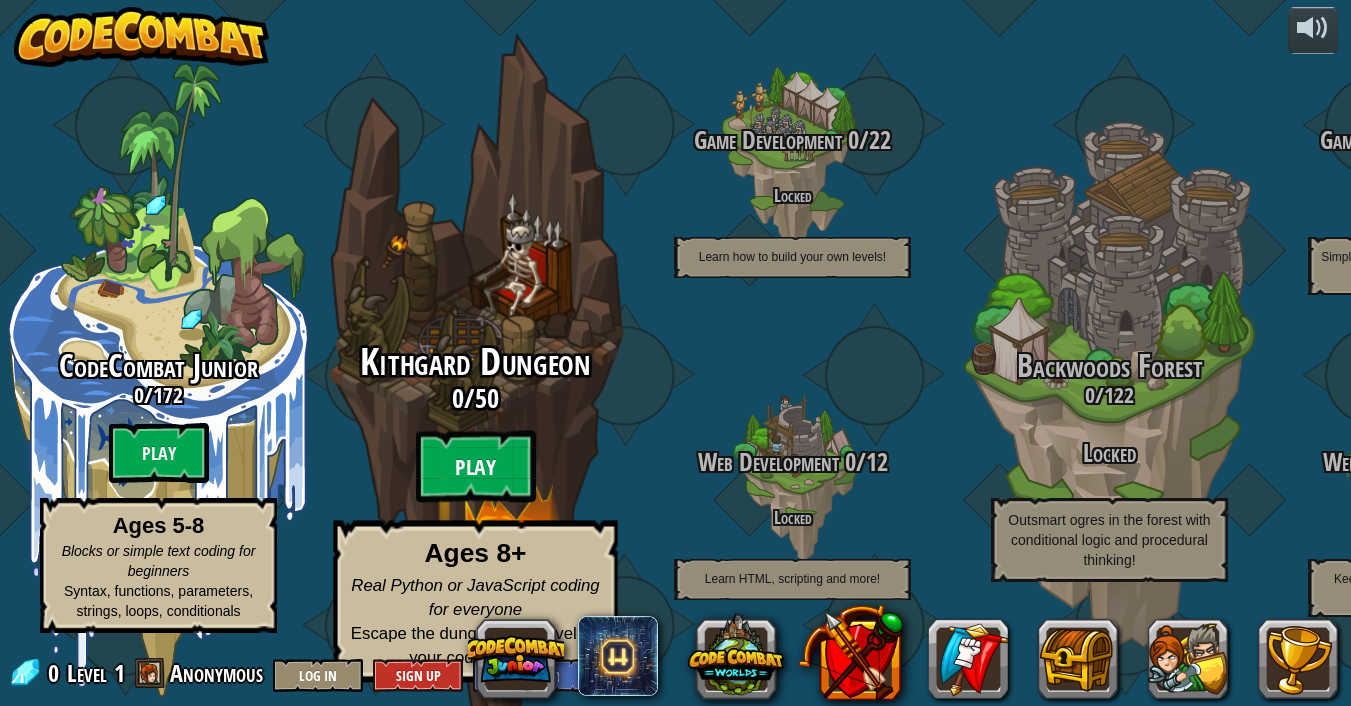 click on "Play" at bounding box center (476, 467) 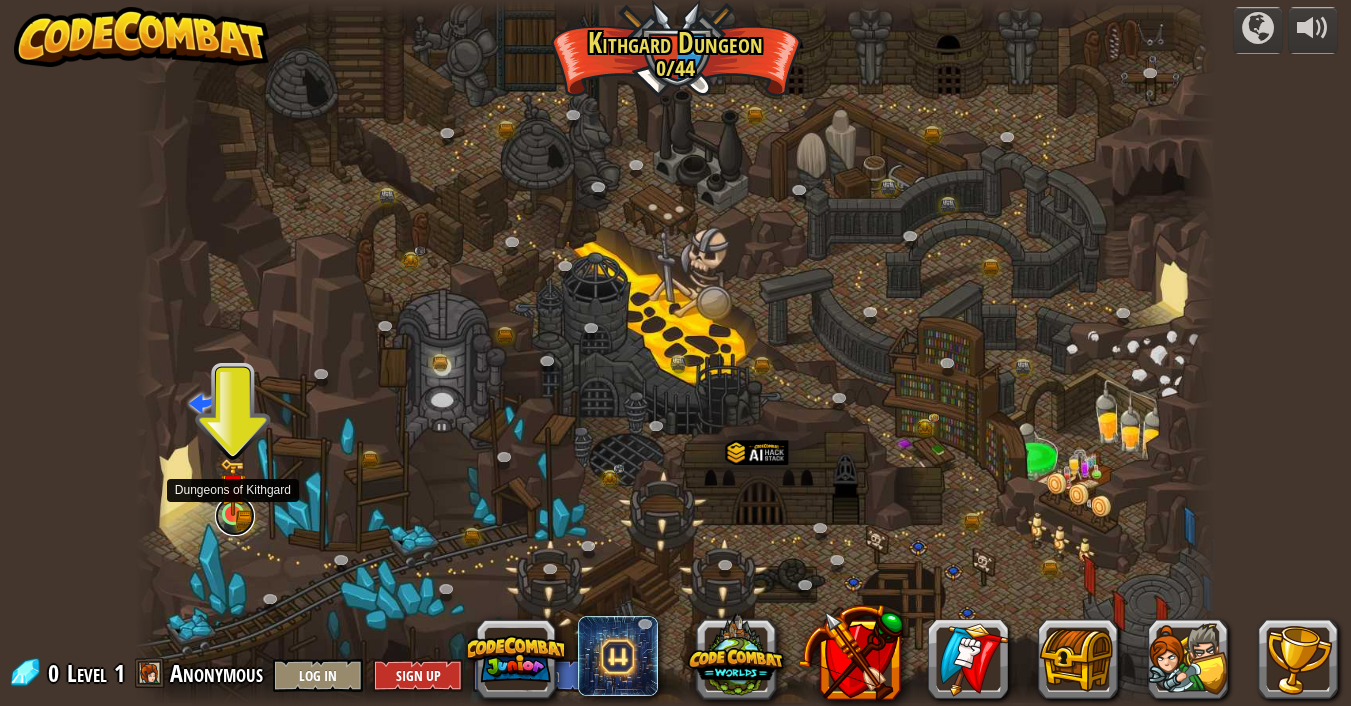 click at bounding box center [235, 516] 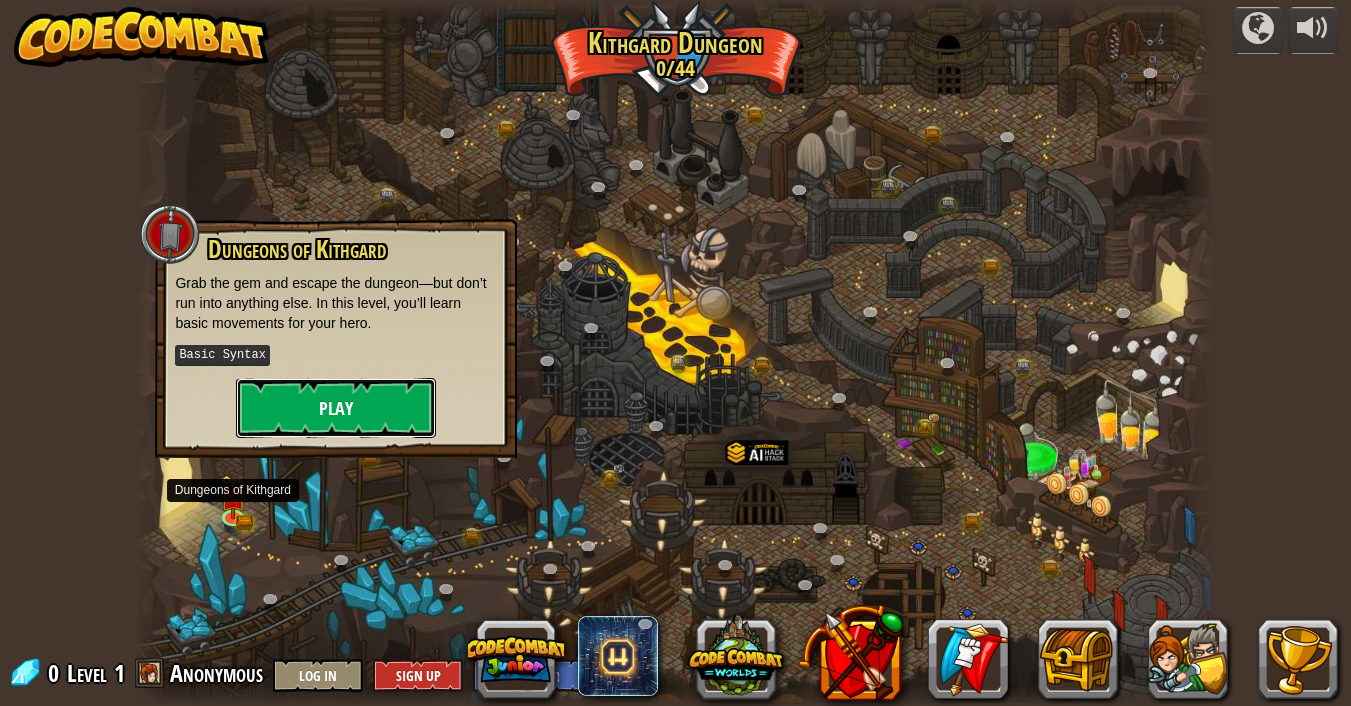 click on "Play" at bounding box center (336, 408) 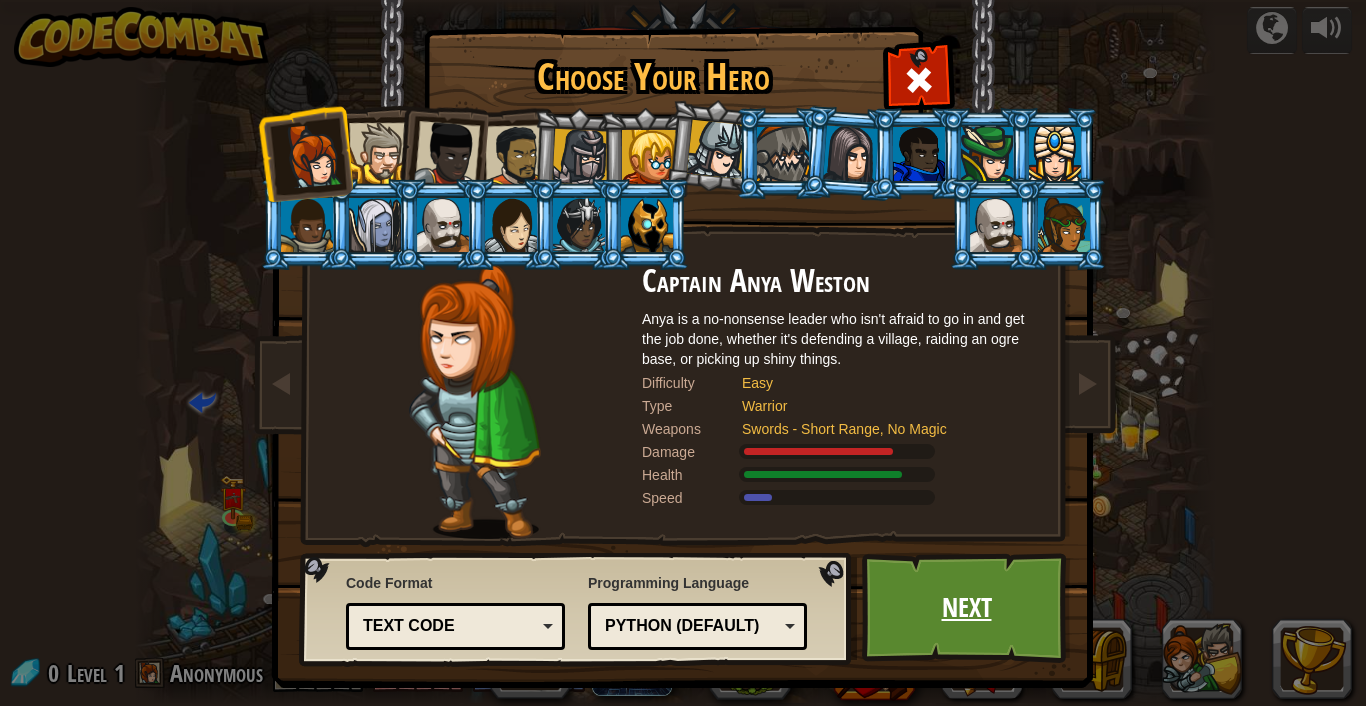 click on "Next" at bounding box center (966, 608) 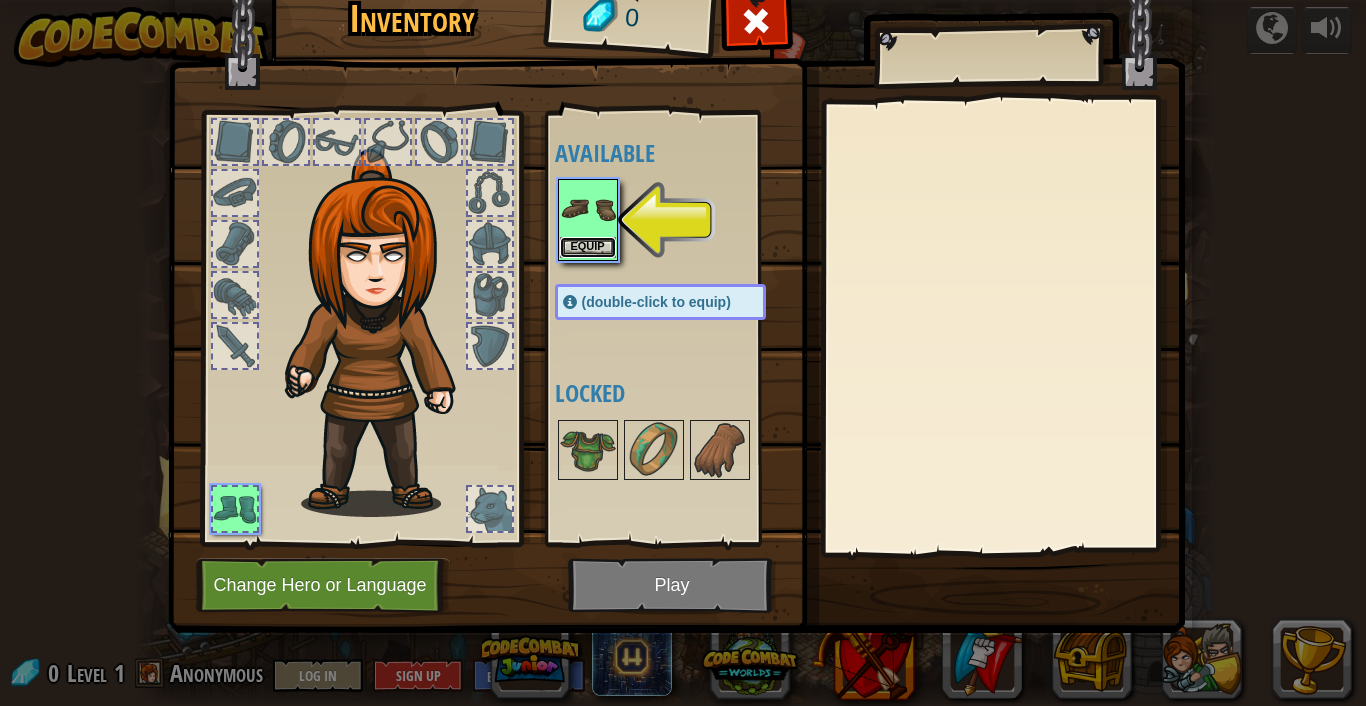click on "Equip" at bounding box center (588, 247) 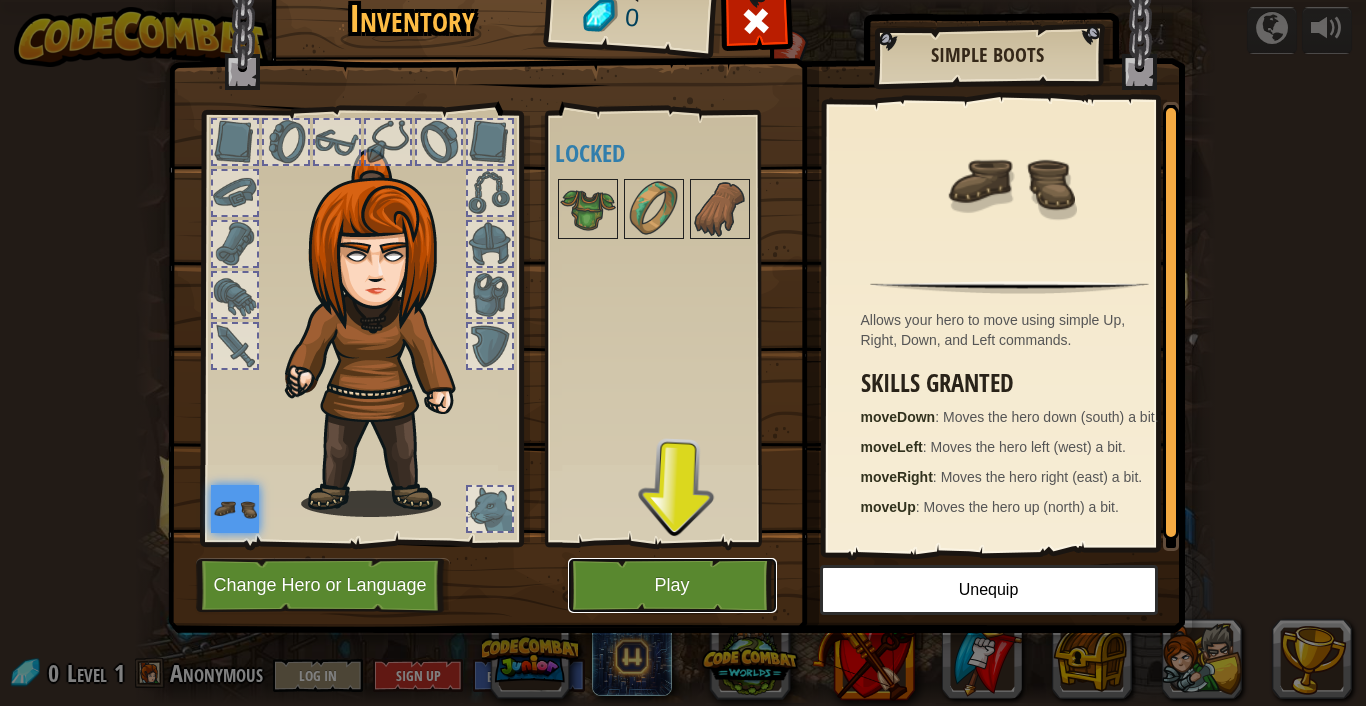 click on "Play" at bounding box center [672, 585] 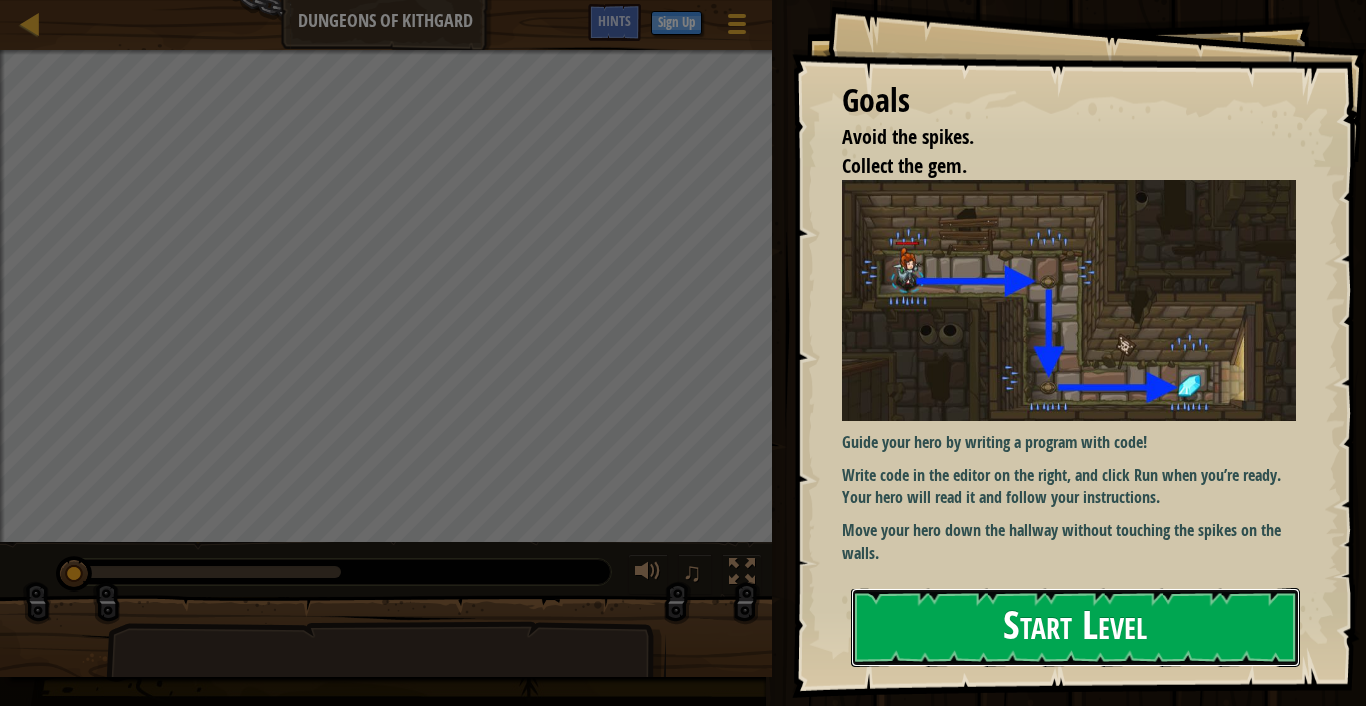 click on "Start Level" at bounding box center (1075, 627) 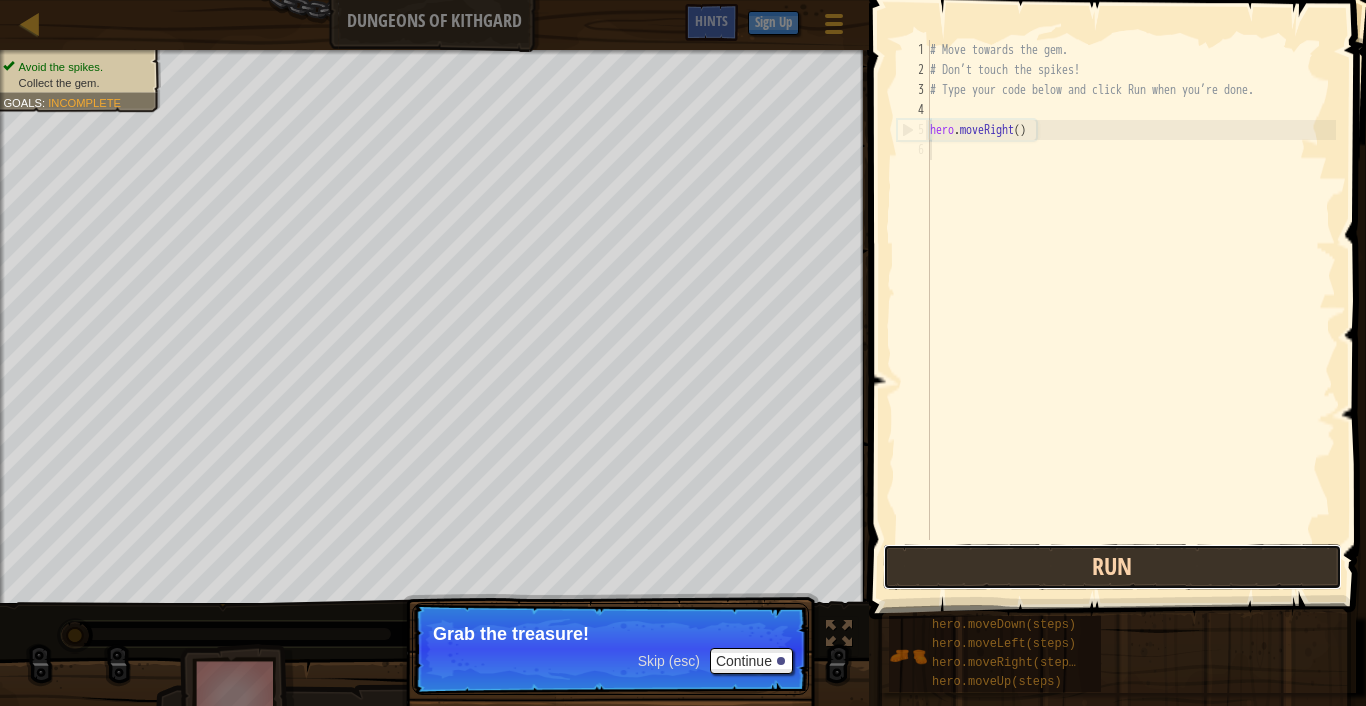 click on "Run" at bounding box center (1112, 567) 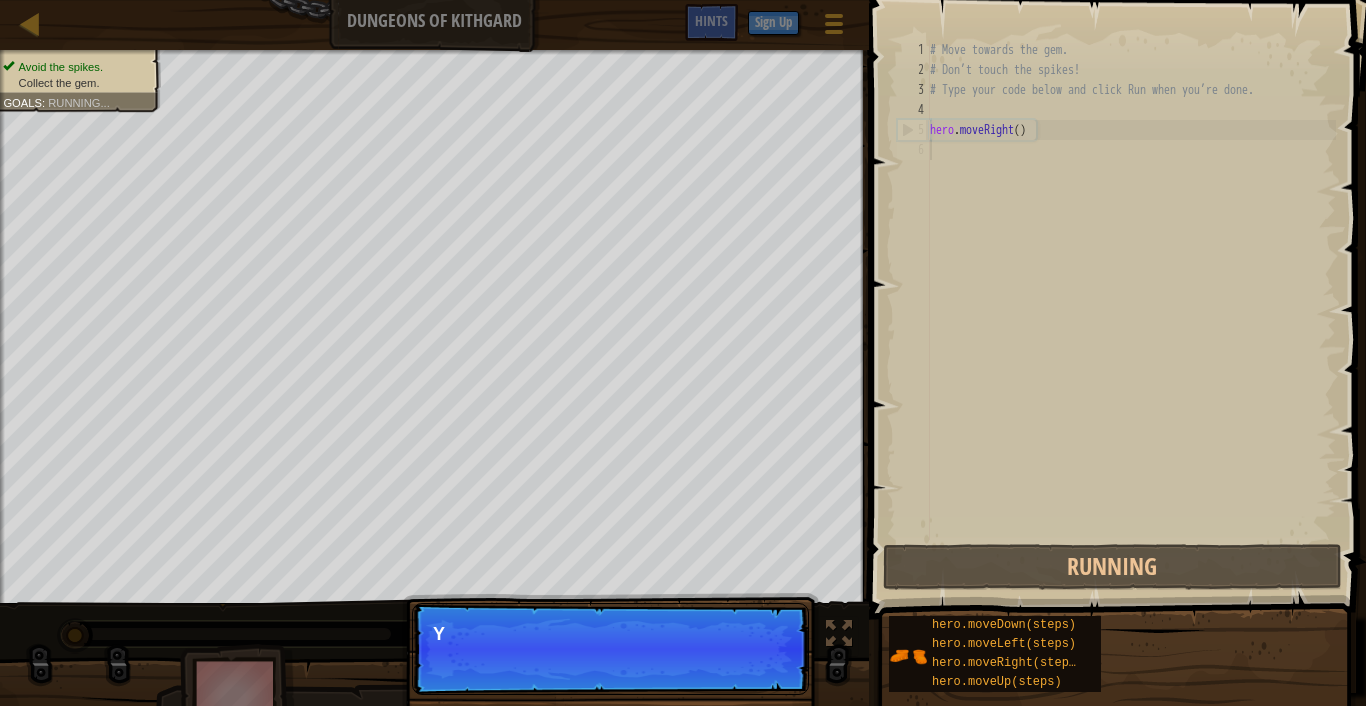 scroll, scrollTop: 9, scrollLeft: 0, axis: vertical 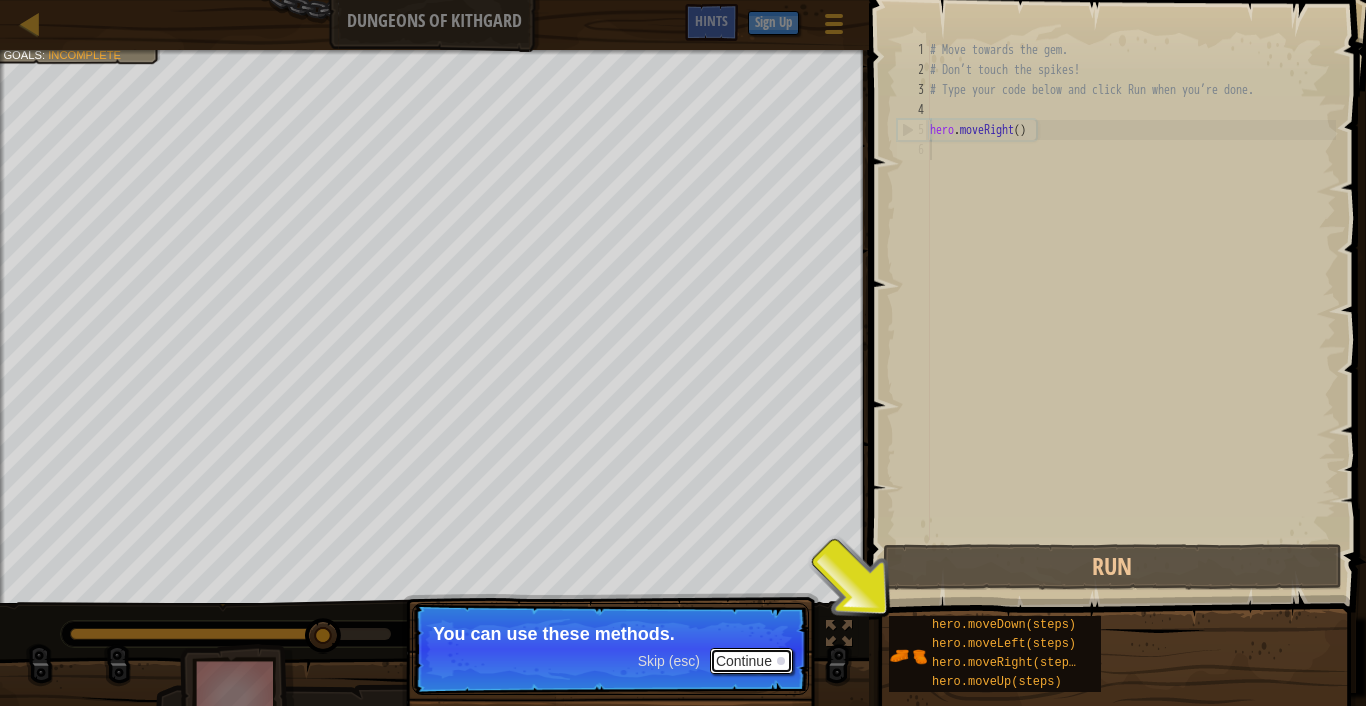 click on "Continue" at bounding box center [751, 661] 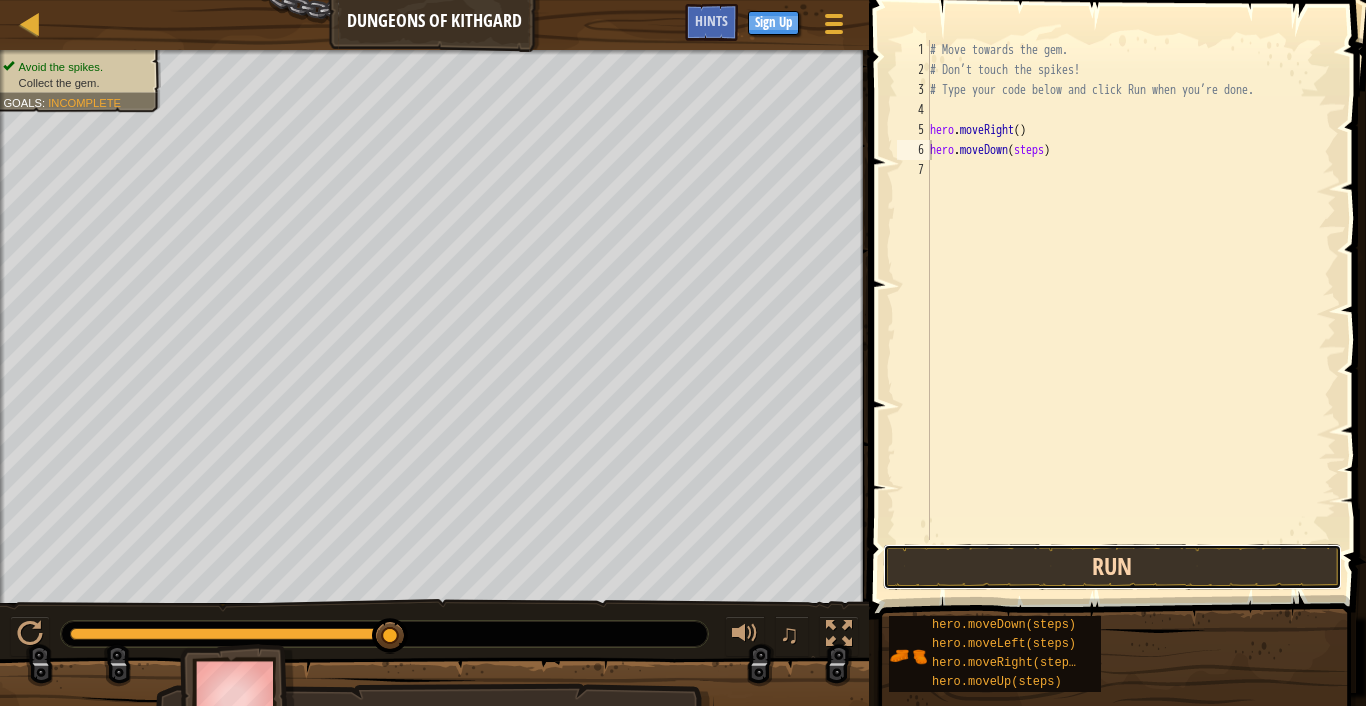 click on "Run" at bounding box center (1112, 567) 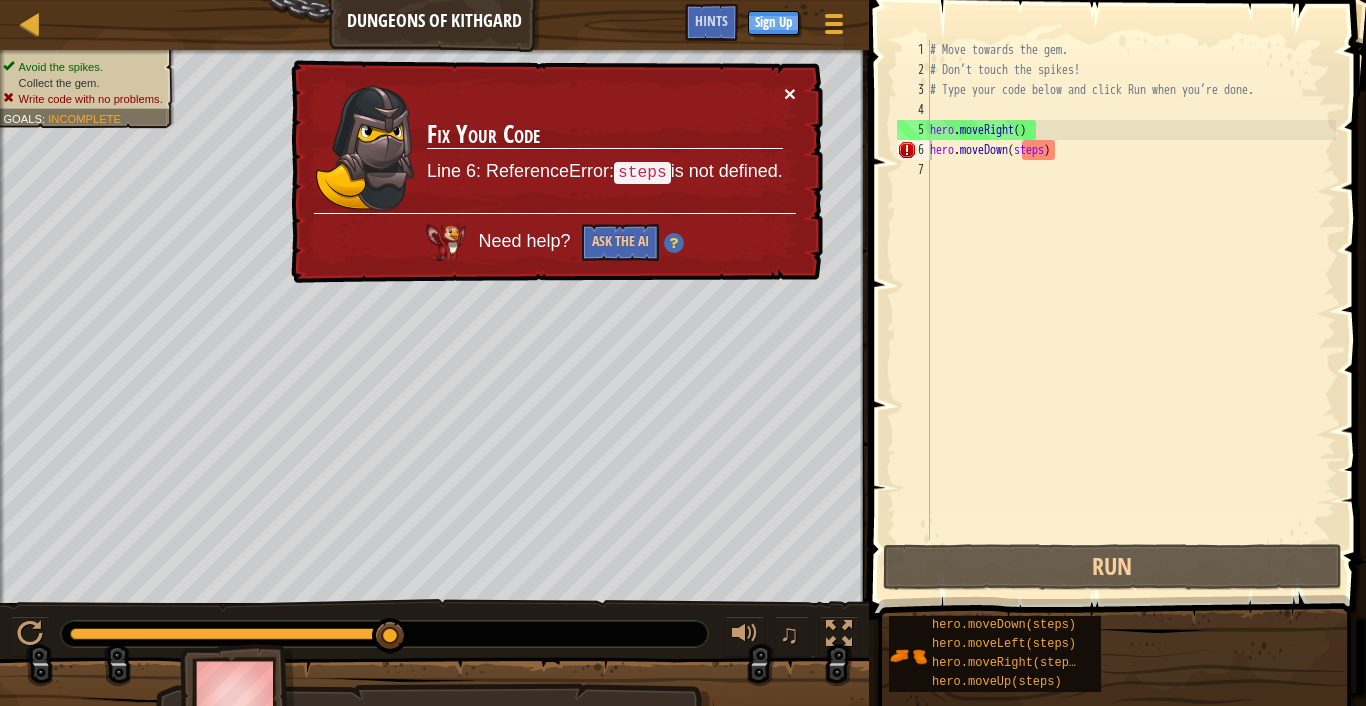 click on "×" at bounding box center [790, 93] 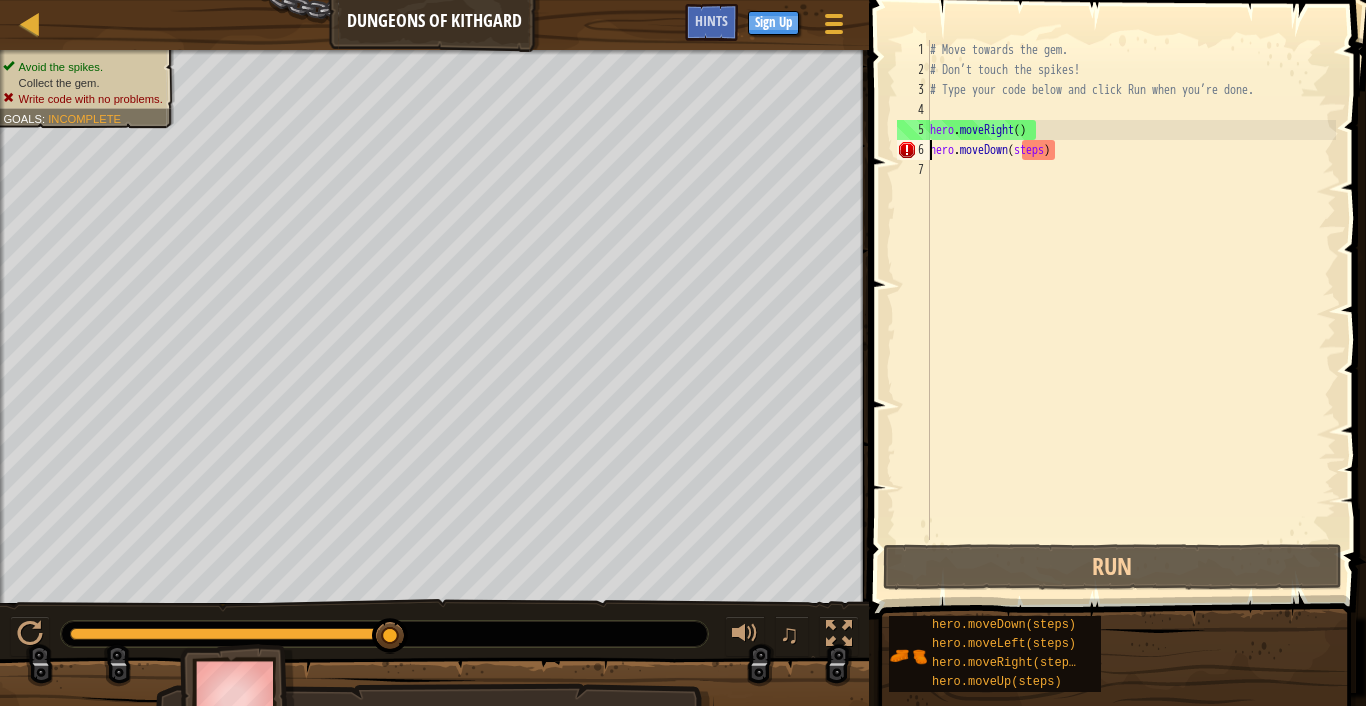 click on "# Move towards the gem. # Don’t touch the spikes! # Type your code below and click Run when you’re done. hero . moveRight ( ) hero . moveDown ( steps )" at bounding box center [1131, 310] 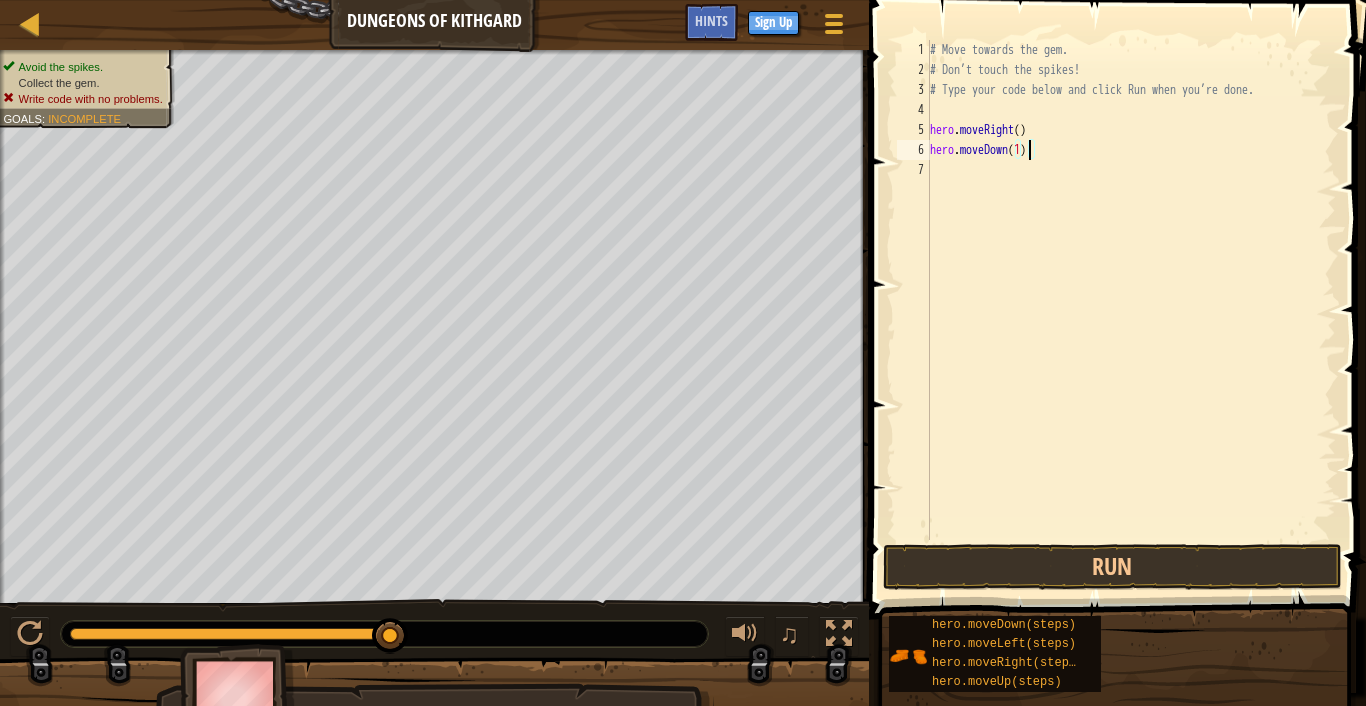 scroll, scrollTop: 9, scrollLeft: 7, axis: both 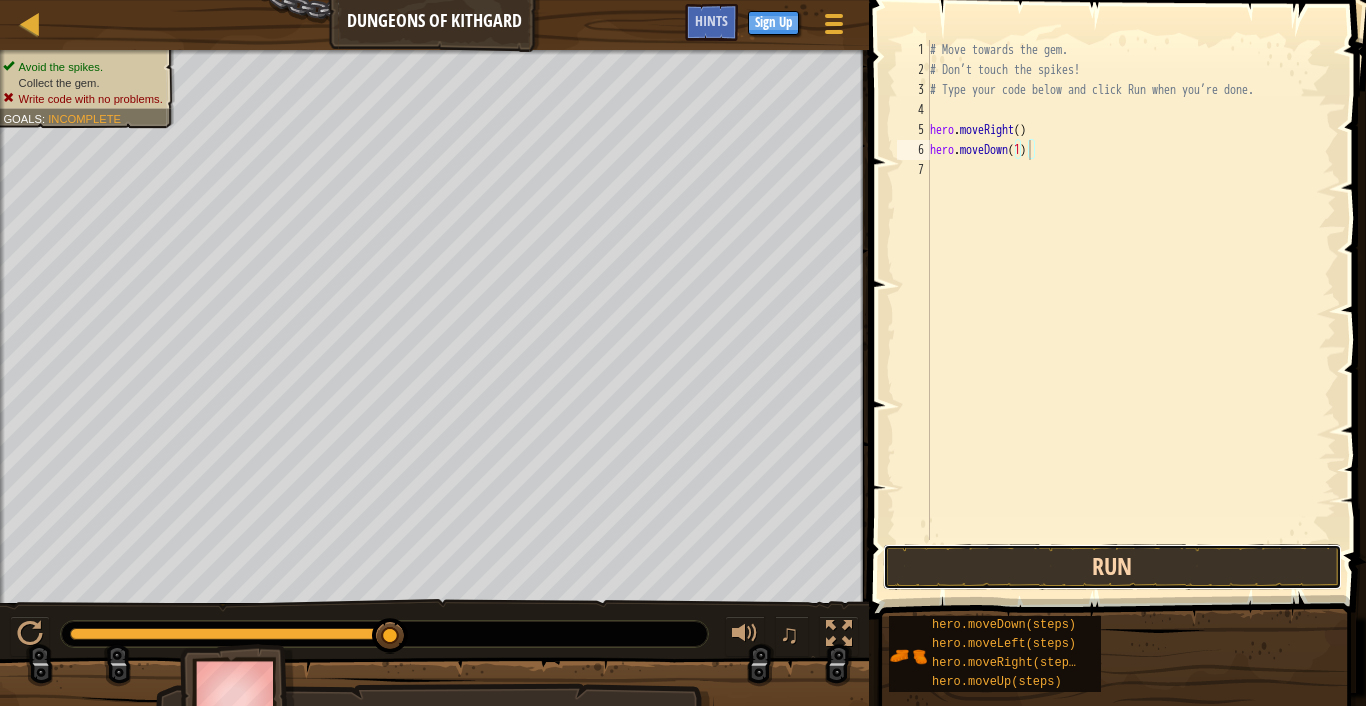 click on "Run" at bounding box center (1112, 567) 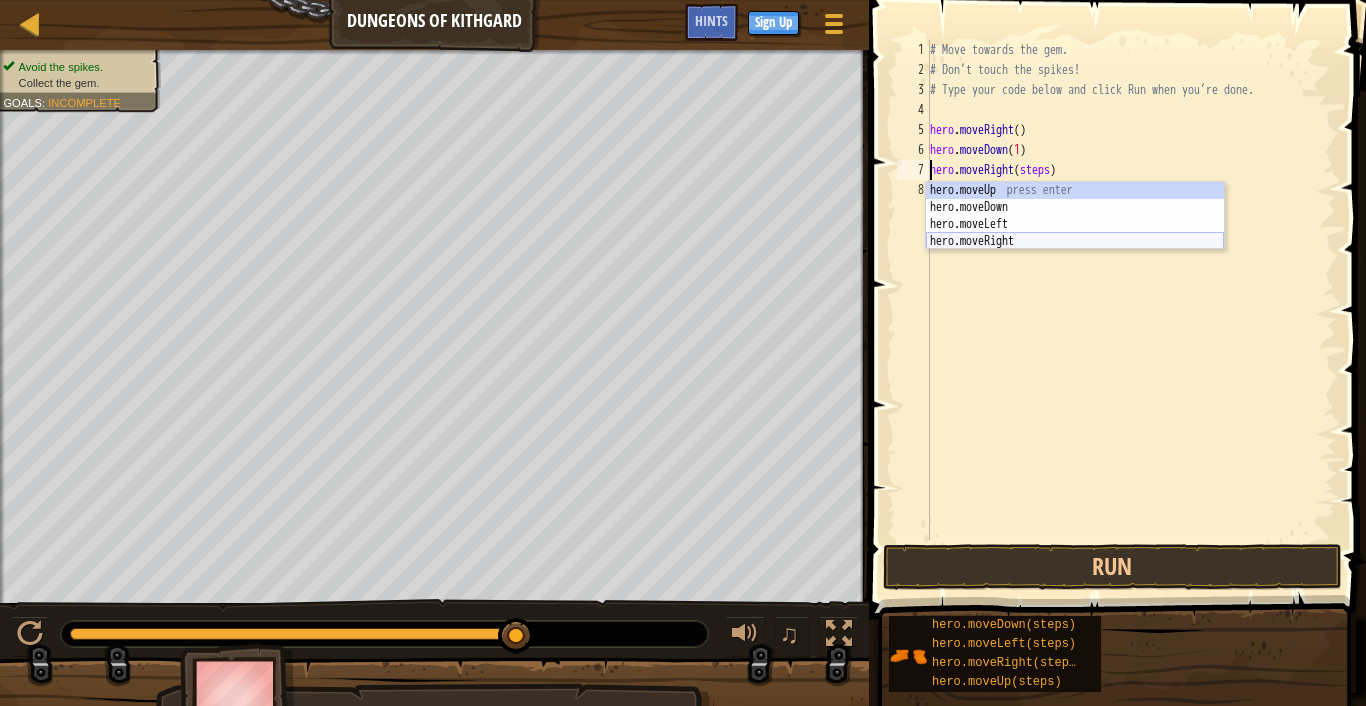click on "hero.moveUp press enter hero.moveDown press enter hero.moveLeft press enter hero.moveRight press enter" at bounding box center [1075, 233] 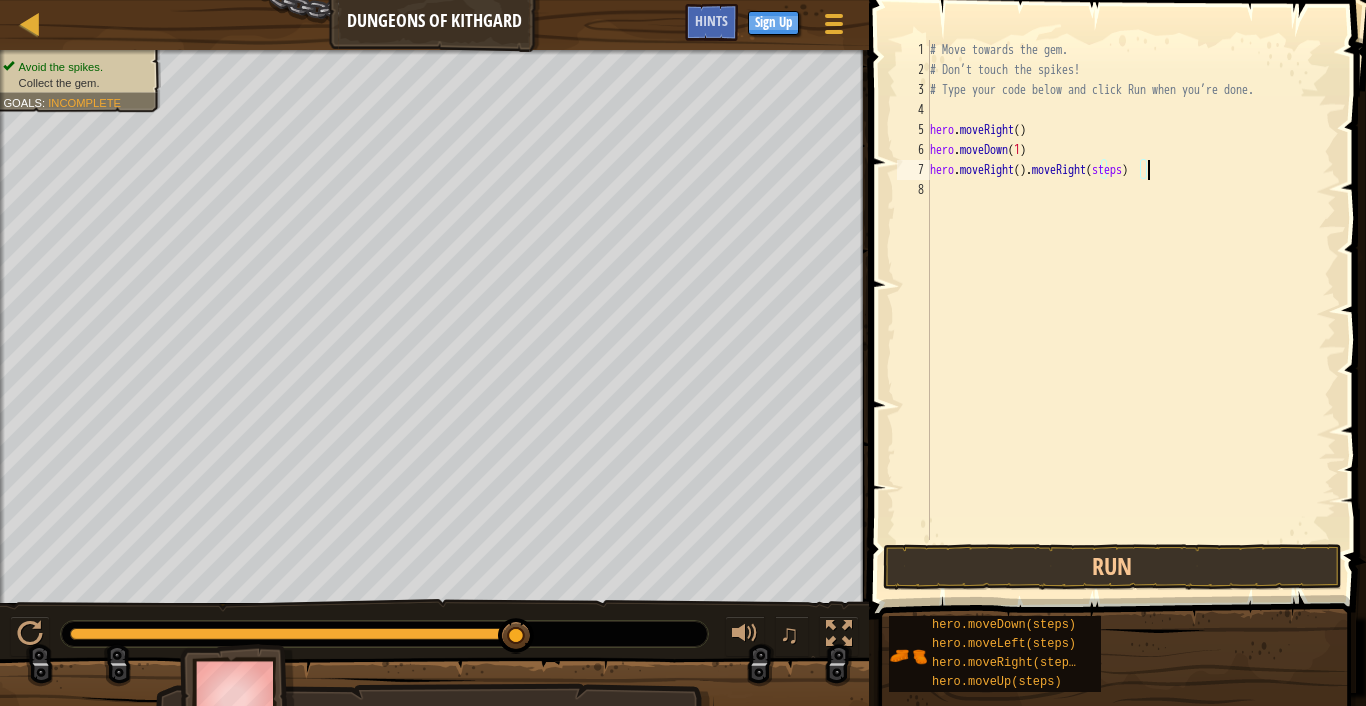 click on "# Move towards the gem. # Don’t touch the spikes! # Type your code below and click Run when you’re done. hero . moveRight ( ) hero . moveDown ( 1 ) hero . moveRight ( ) . moveRight ( steps )" at bounding box center (1131, 310) 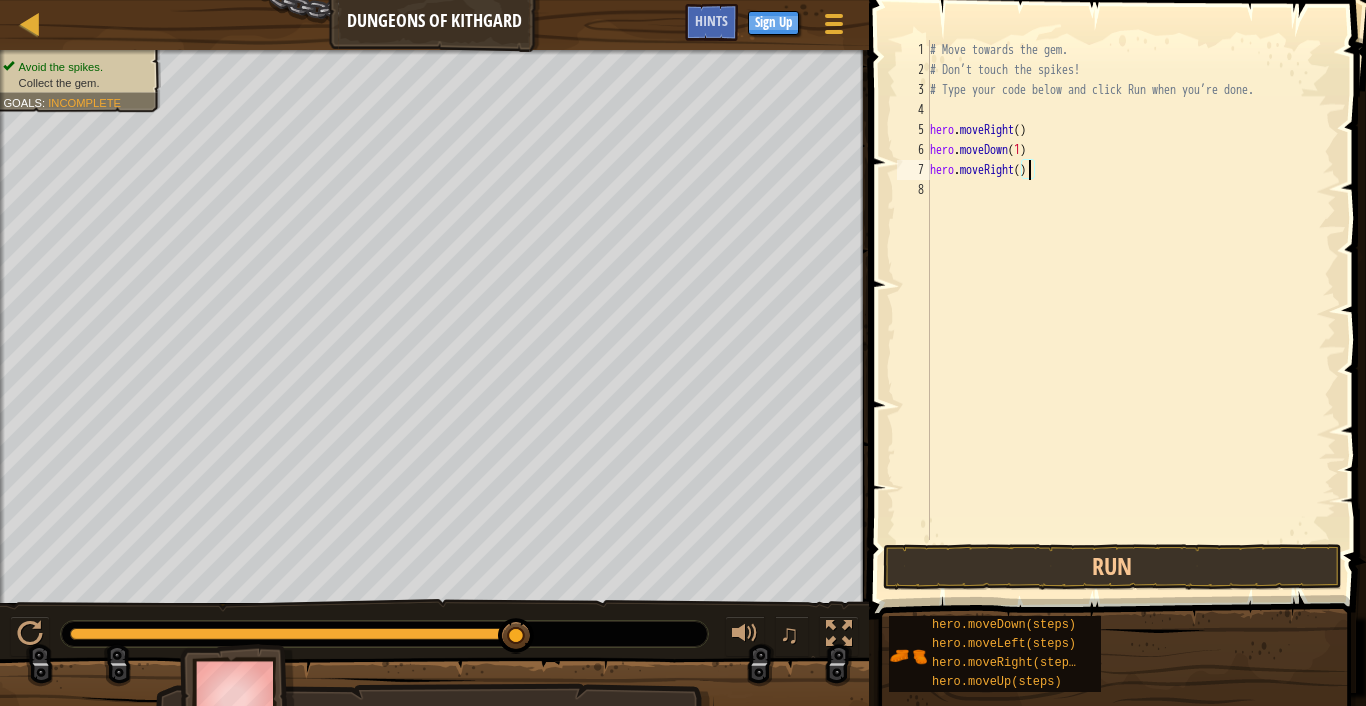 click on "# Move towards the gem. # Don’t touch the spikes! # Type your code below and click Run when you’re done. hero . moveRight ( ) hero . moveDown ( 1 ) hero . moveRight ( )" at bounding box center (1131, 310) 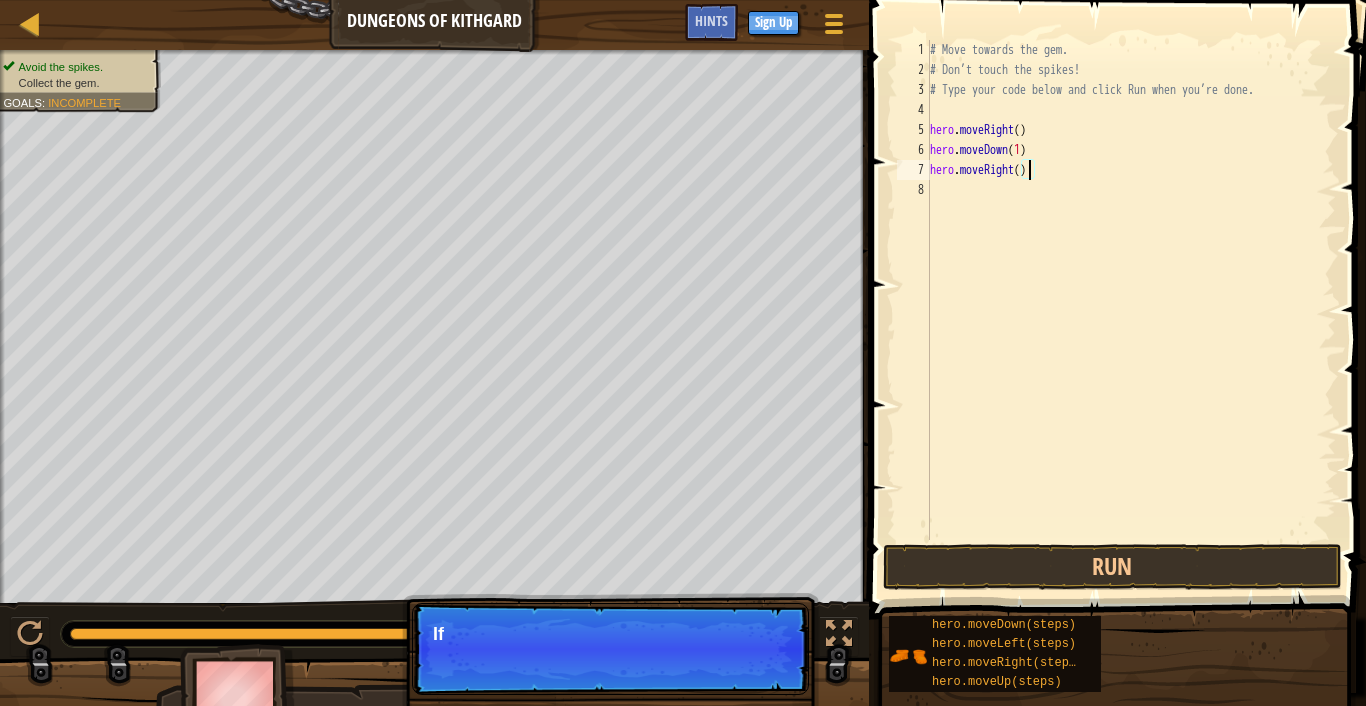 scroll, scrollTop: 9, scrollLeft: 8, axis: both 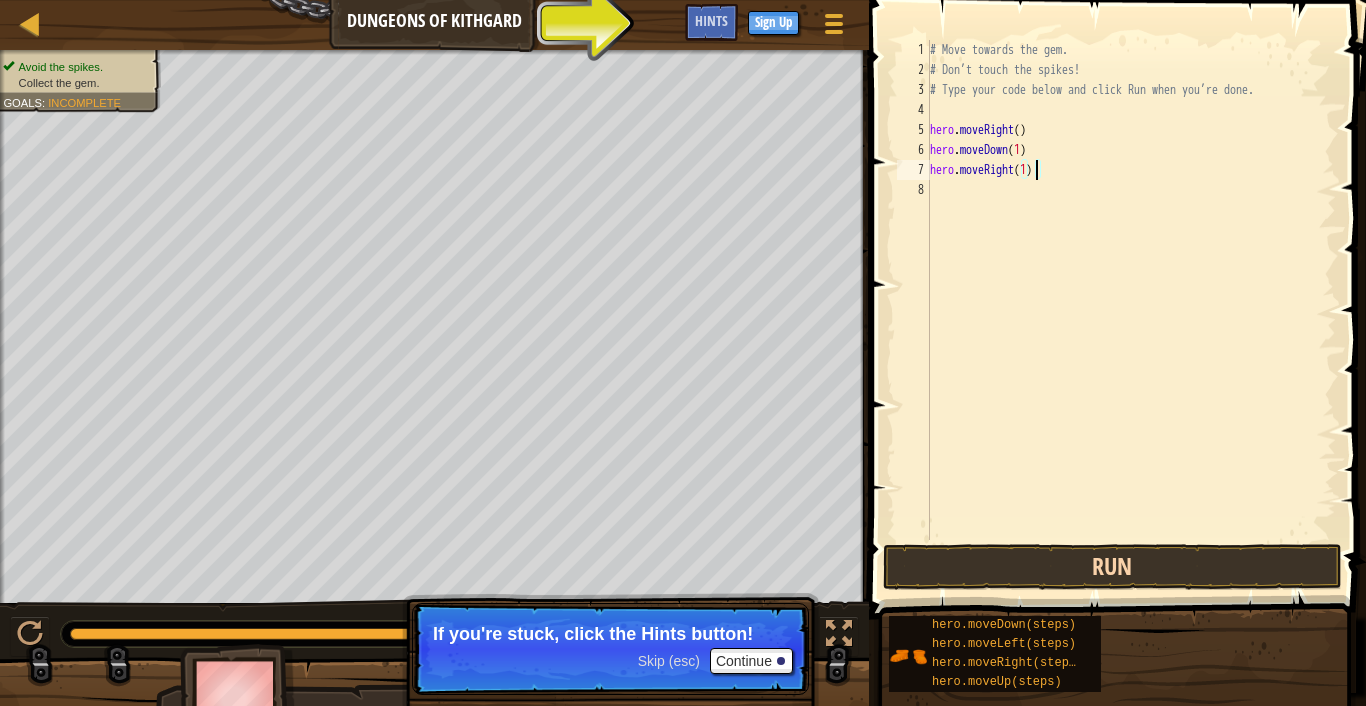 type on "hero.moveRight(1)" 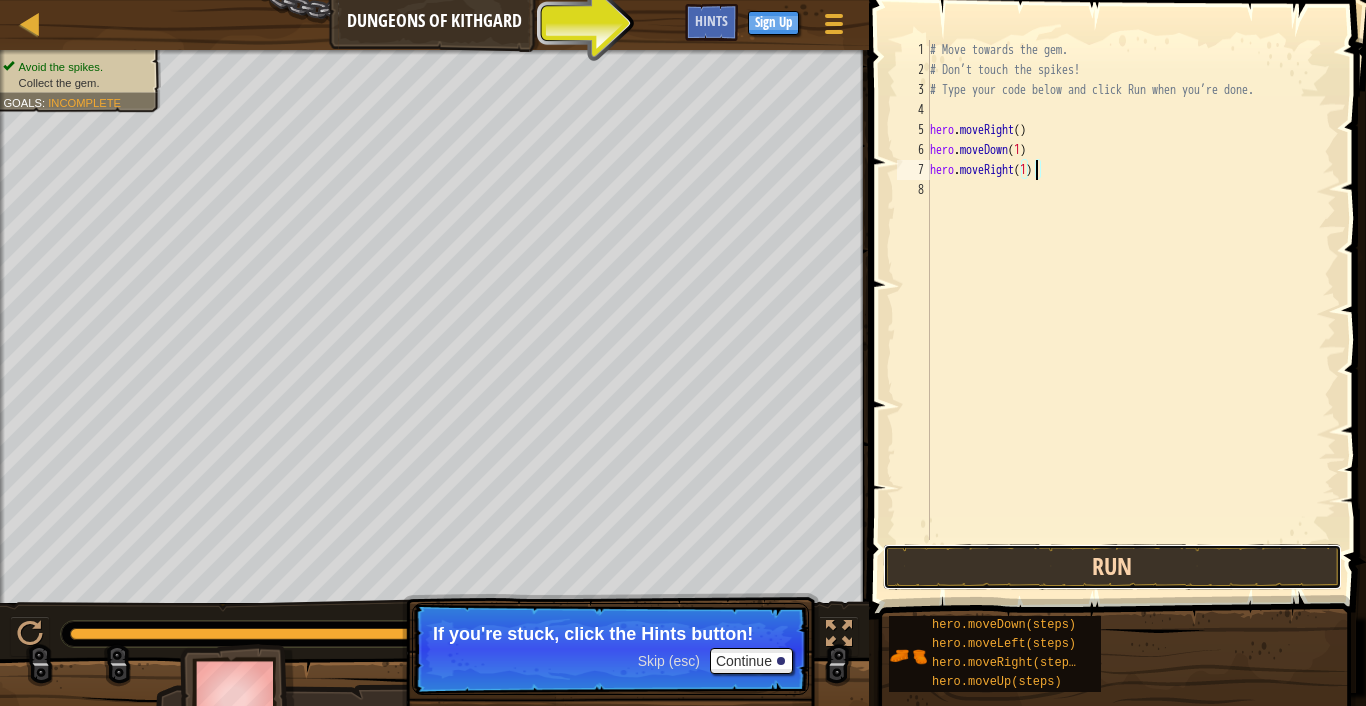 click on "Run" at bounding box center (1112, 567) 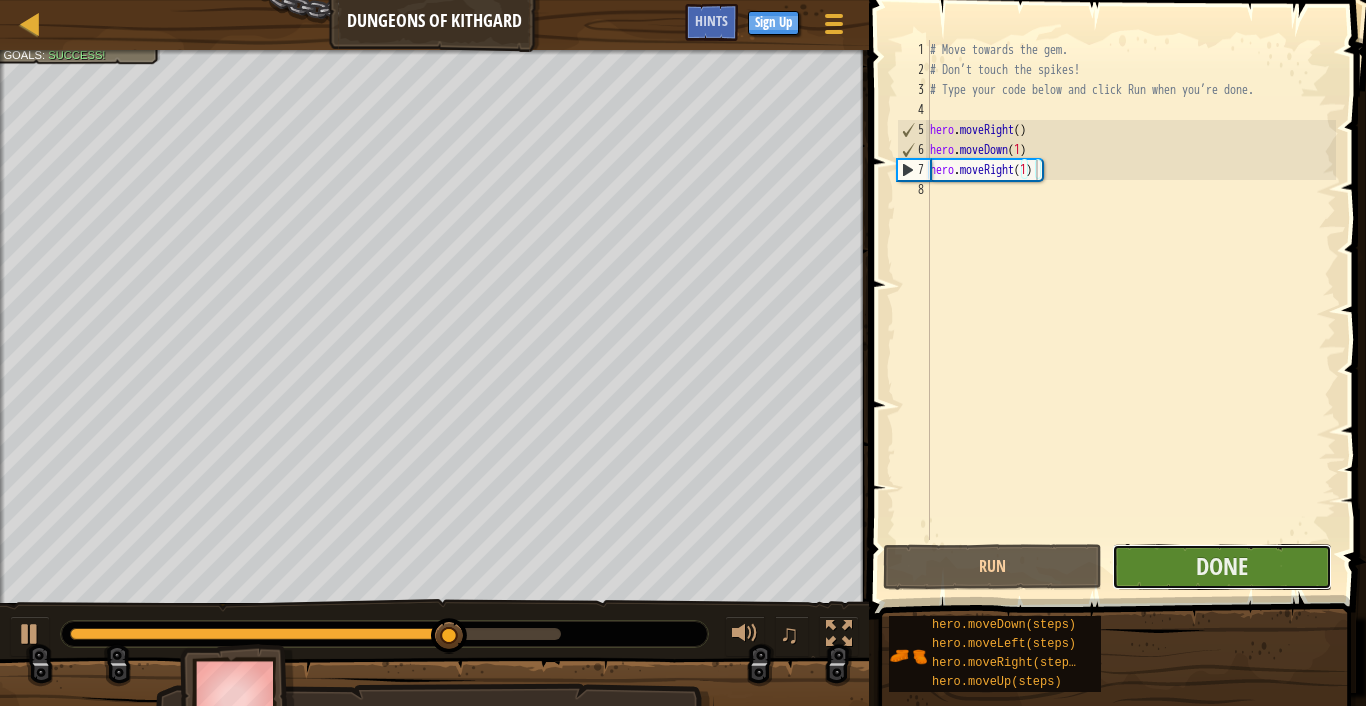 click on "Done" at bounding box center [1221, 567] 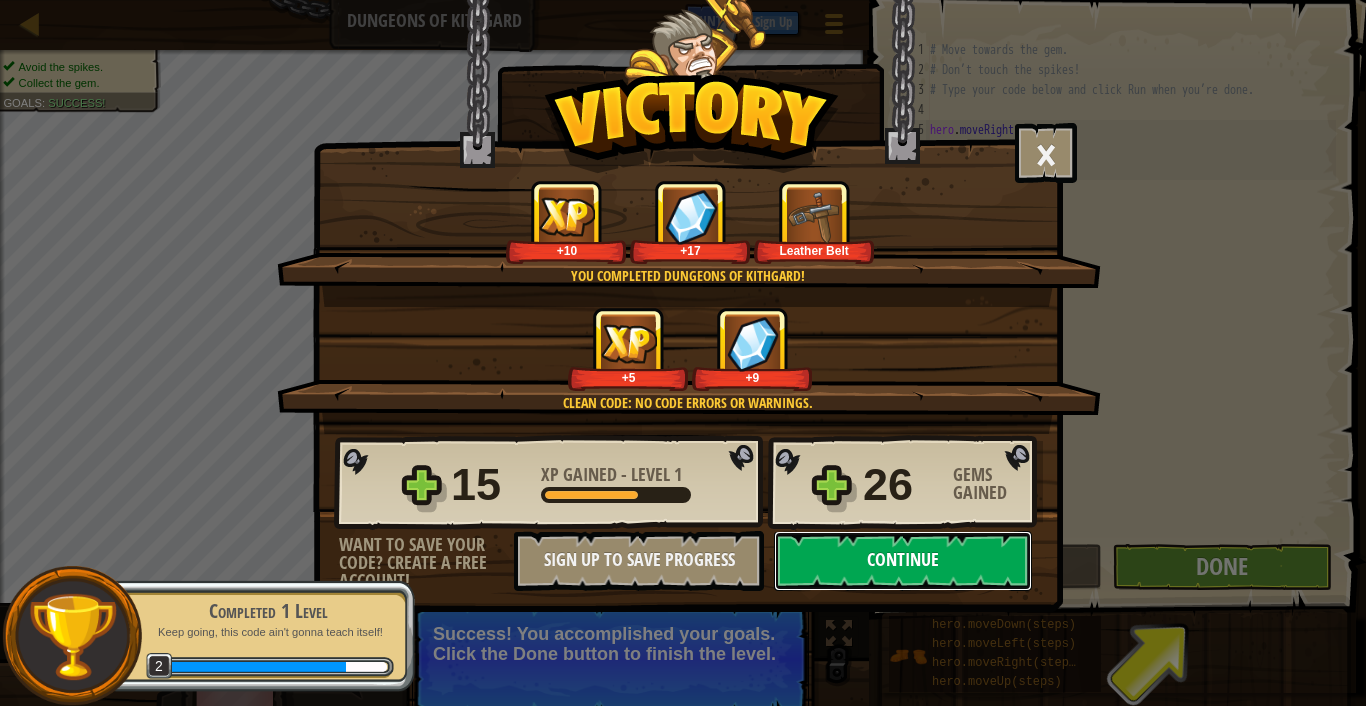 click on "Continue" at bounding box center [903, 561] 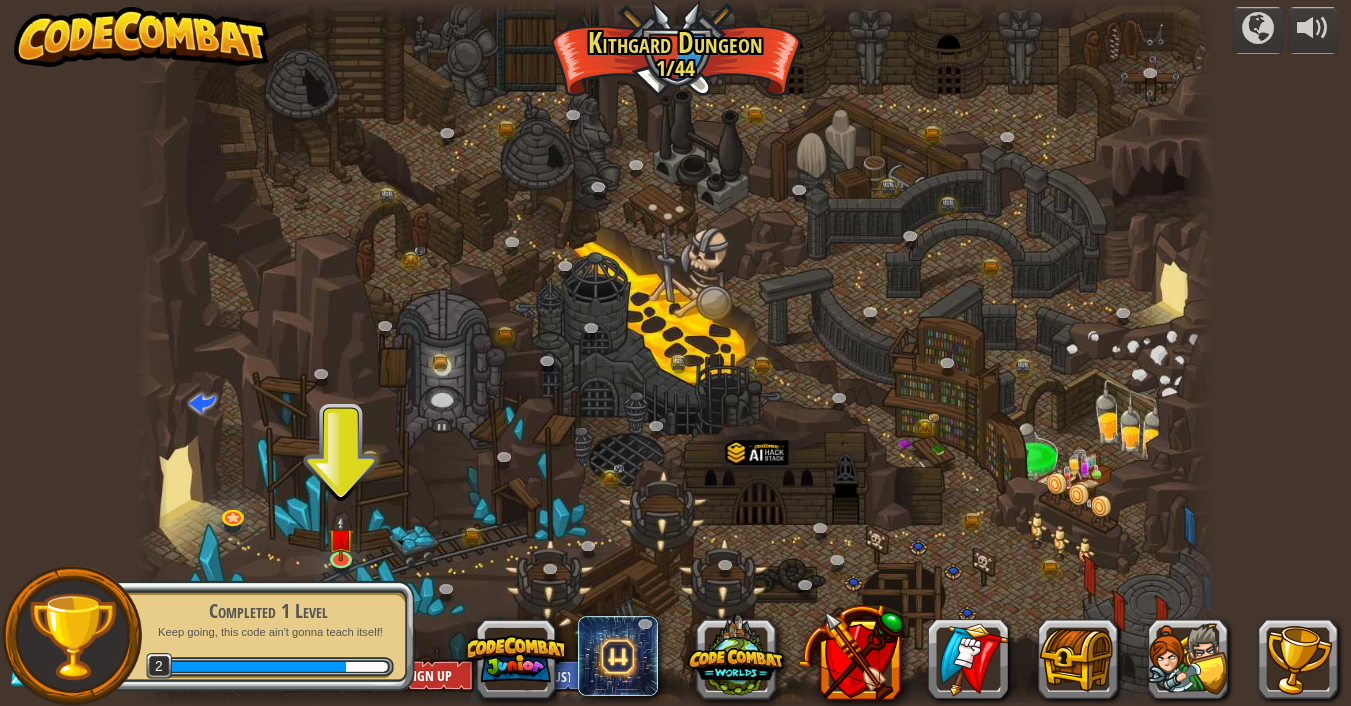 click on "Completed 1 Level" at bounding box center [268, 611] 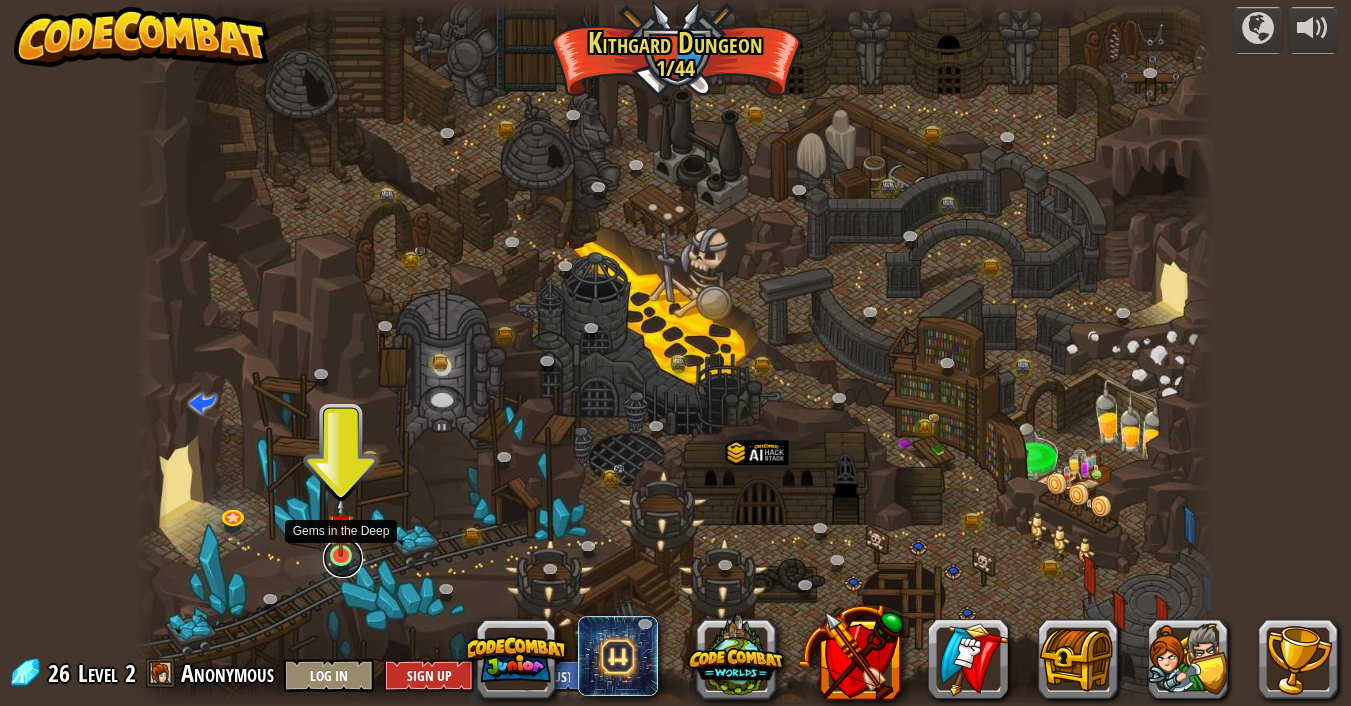 click at bounding box center [343, 558] 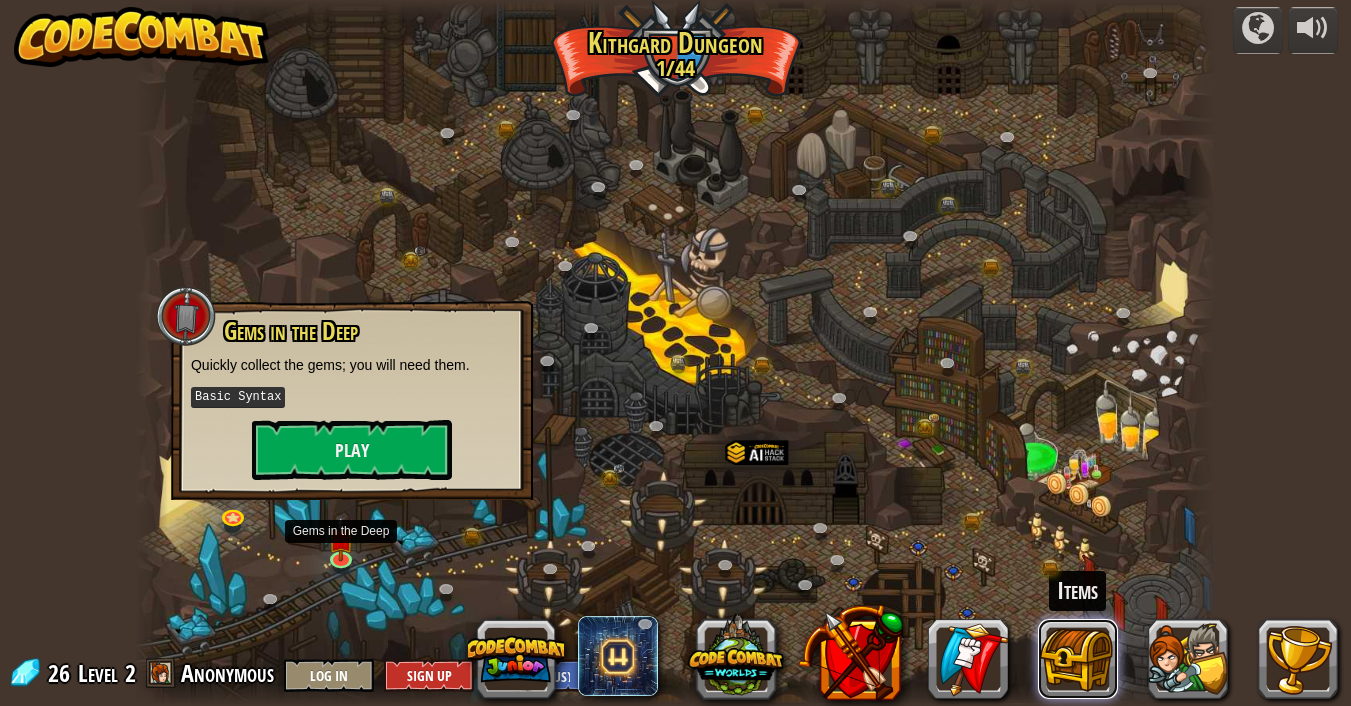 click at bounding box center (1078, 659) 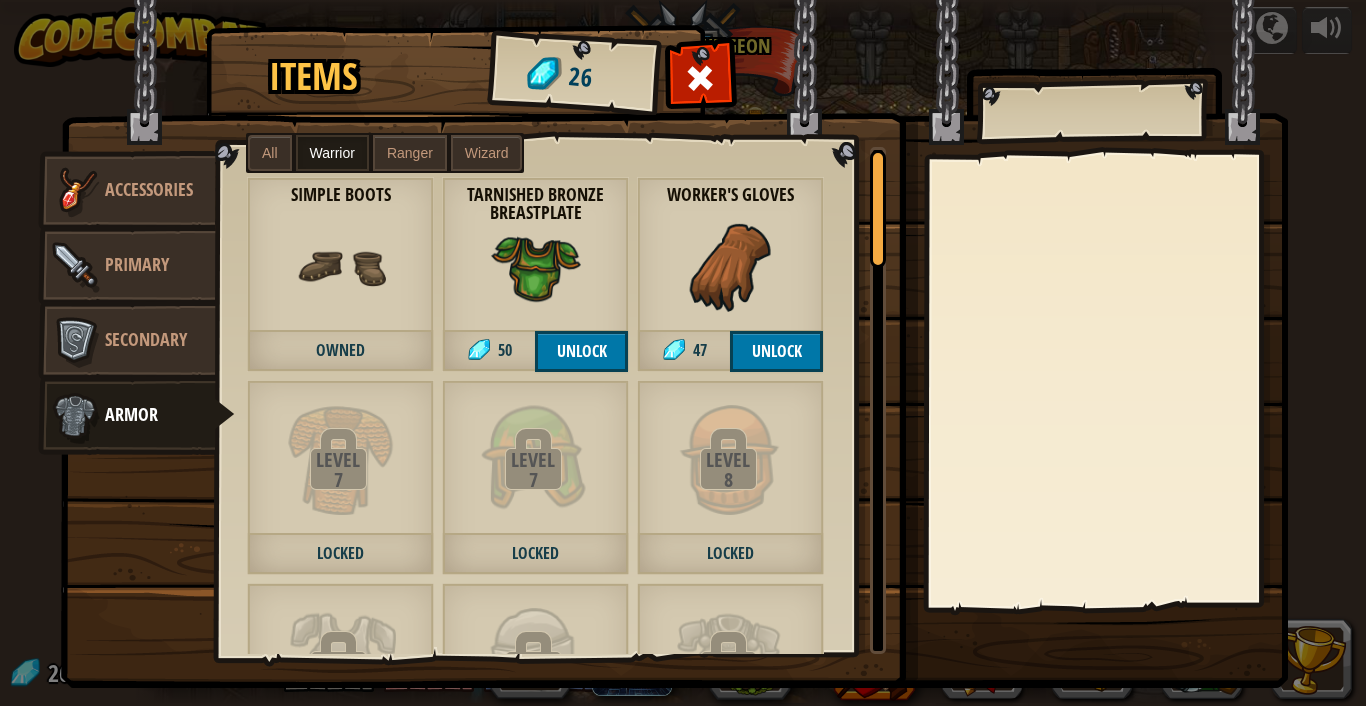 click on "Accessories" at bounding box center [149, 189] 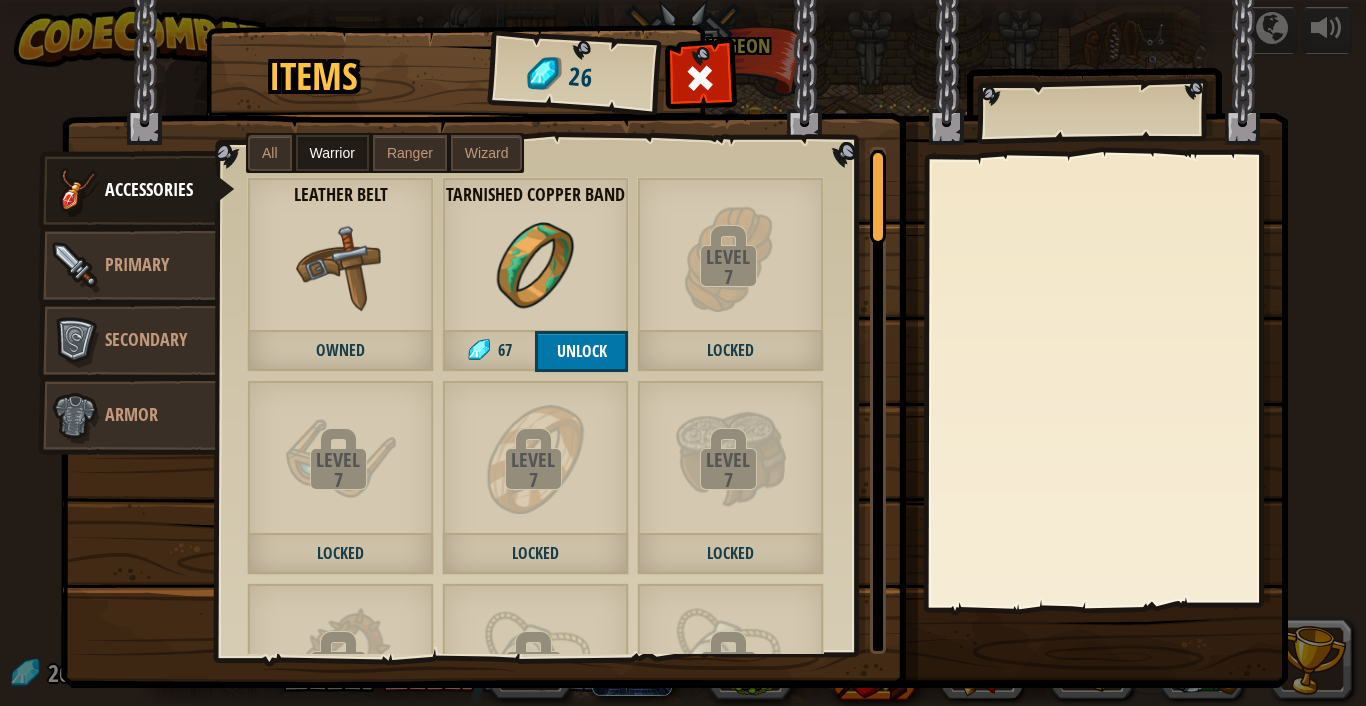 click on "Leather Belt Owned" at bounding box center (340, 274) 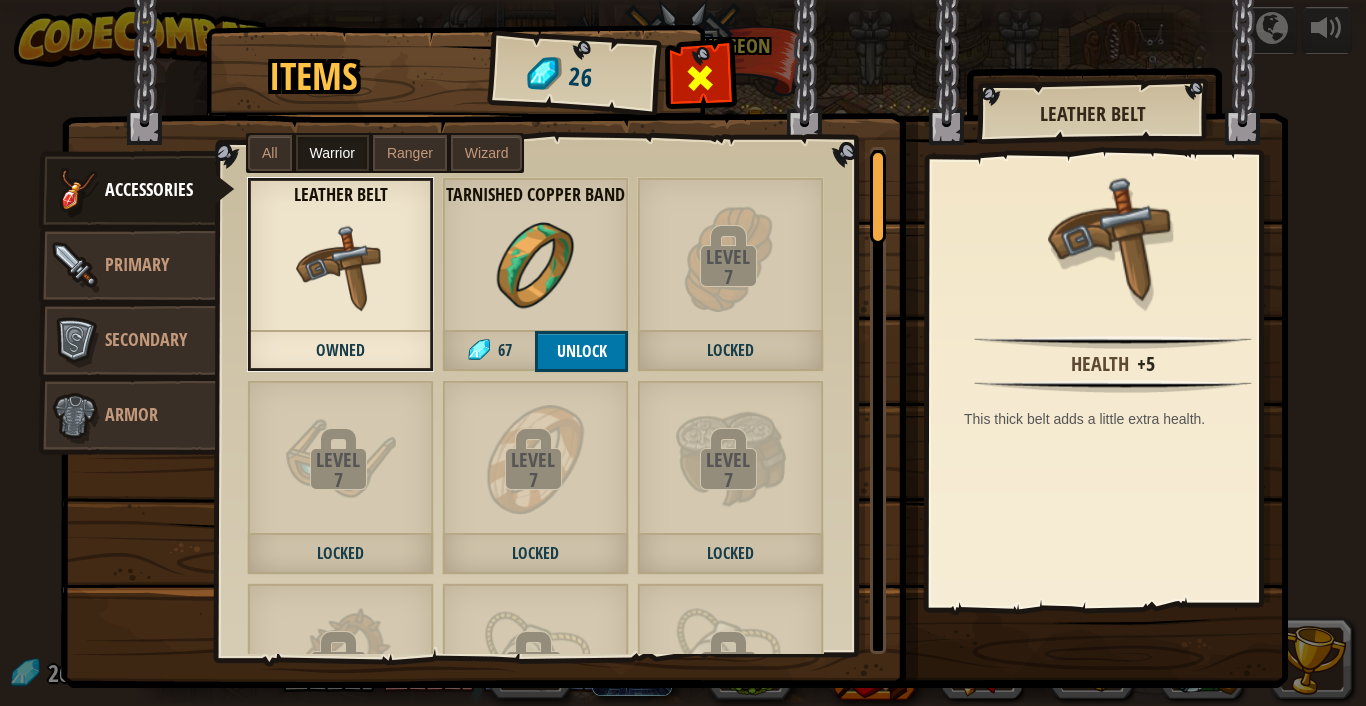 click at bounding box center (701, 78) 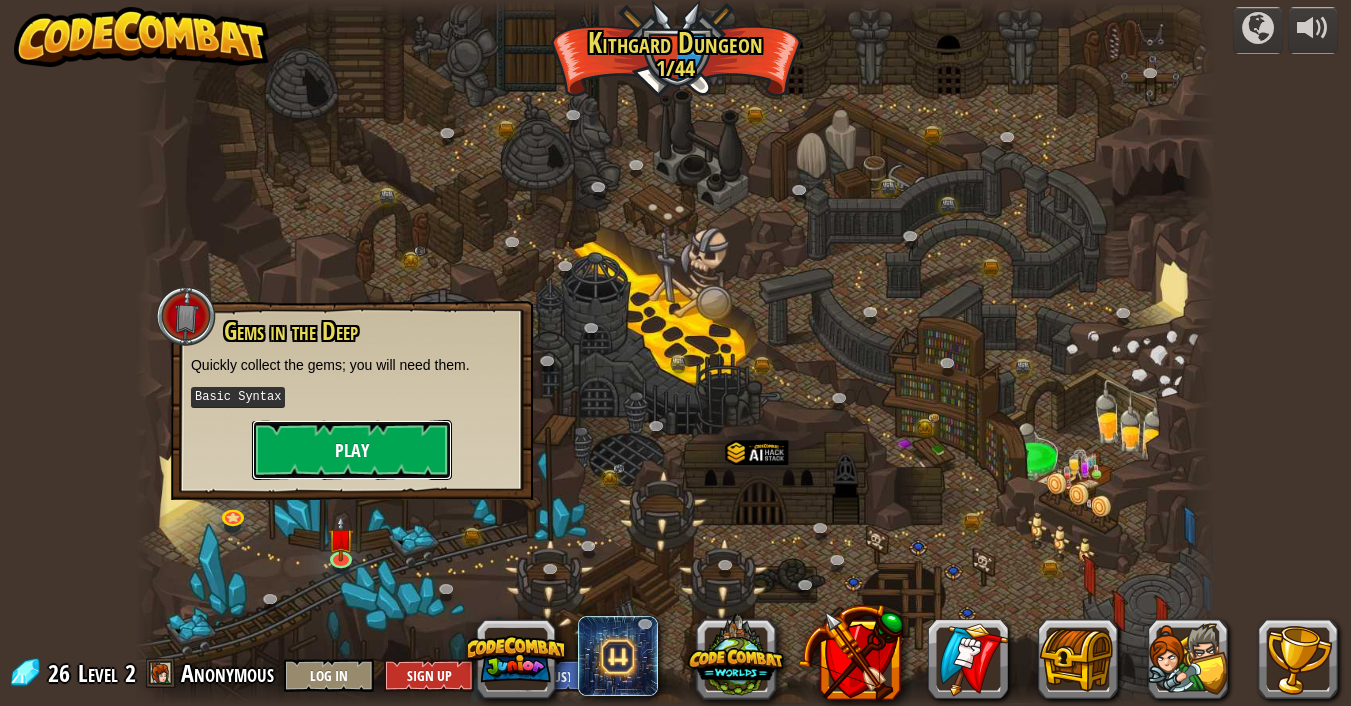 click on "Play" at bounding box center [352, 450] 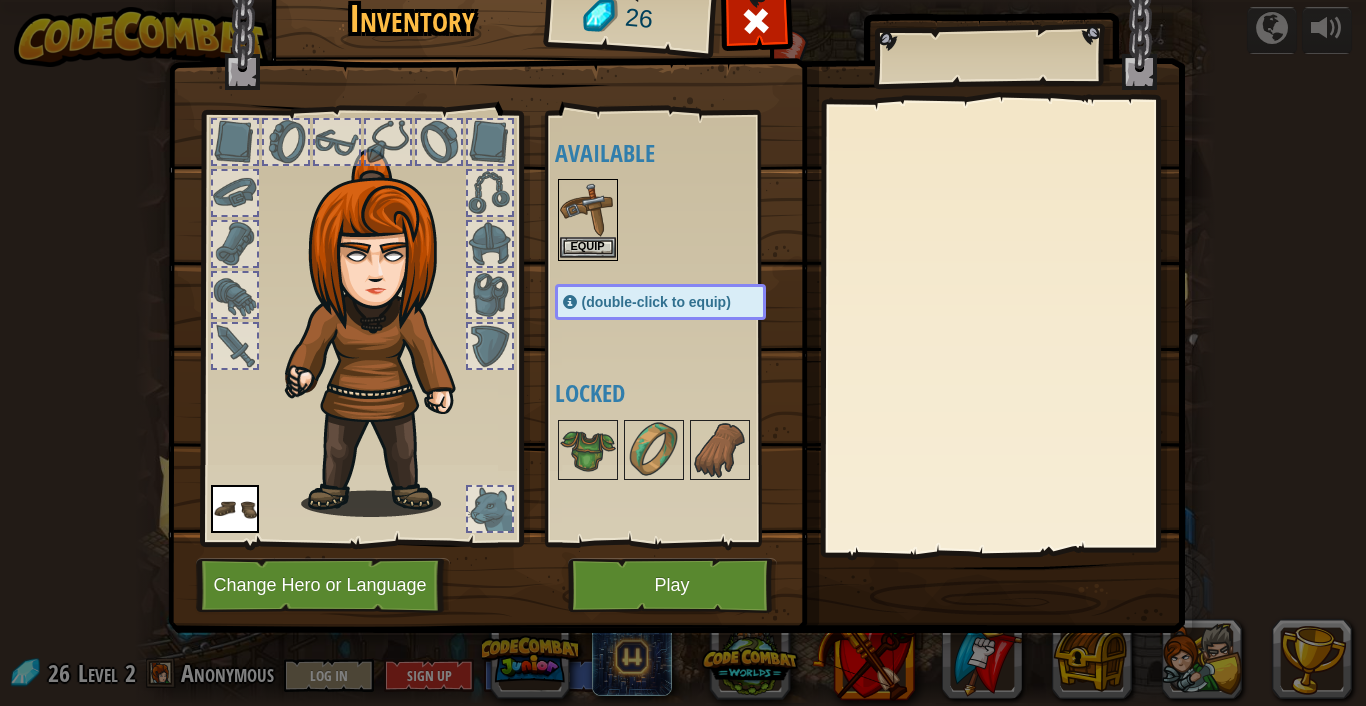 click on "Equip" at bounding box center [588, 220] 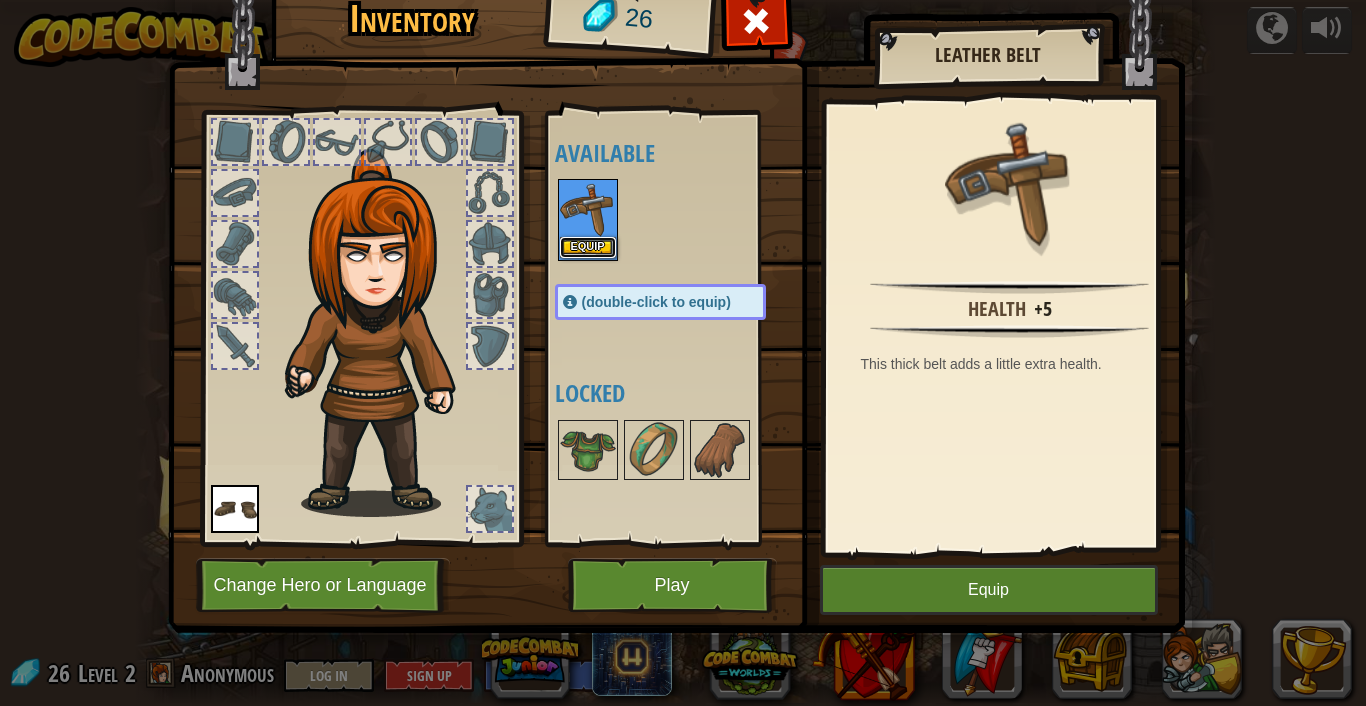 click on "Equip" at bounding box center [588, 247] 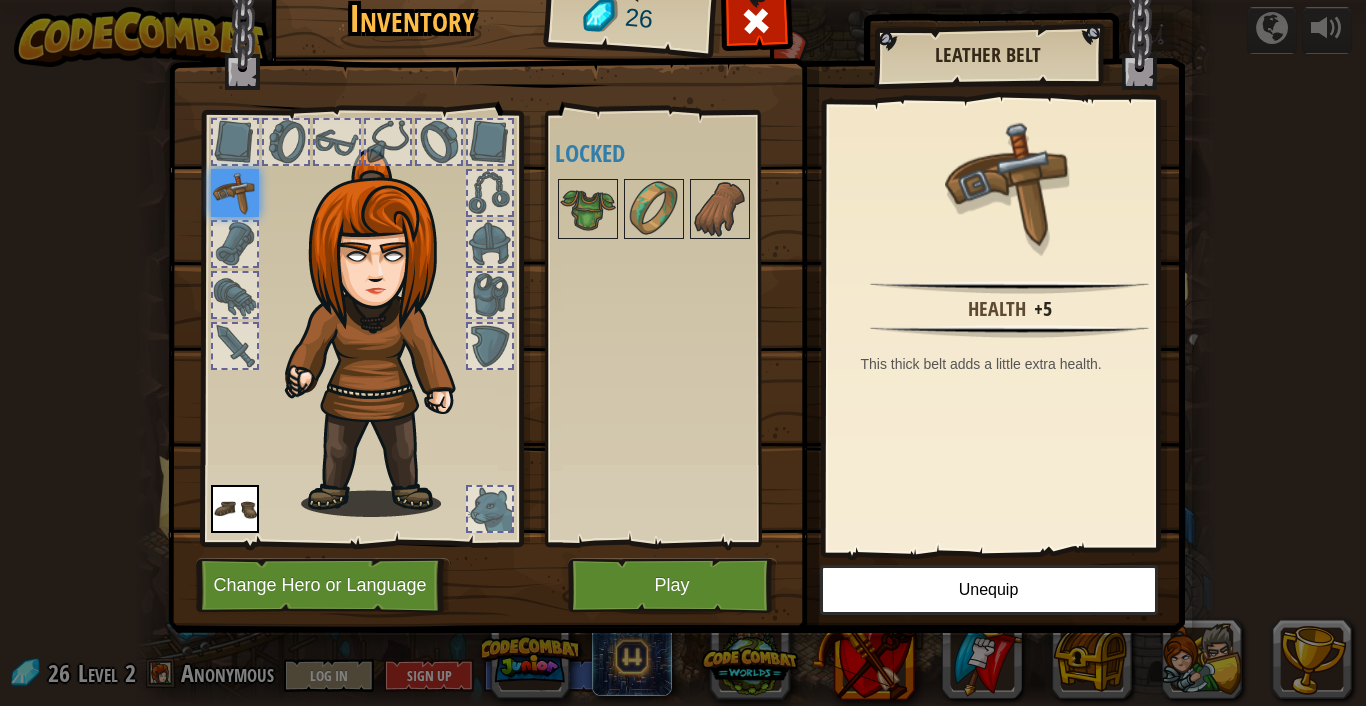click at bounding box center (676, 270) 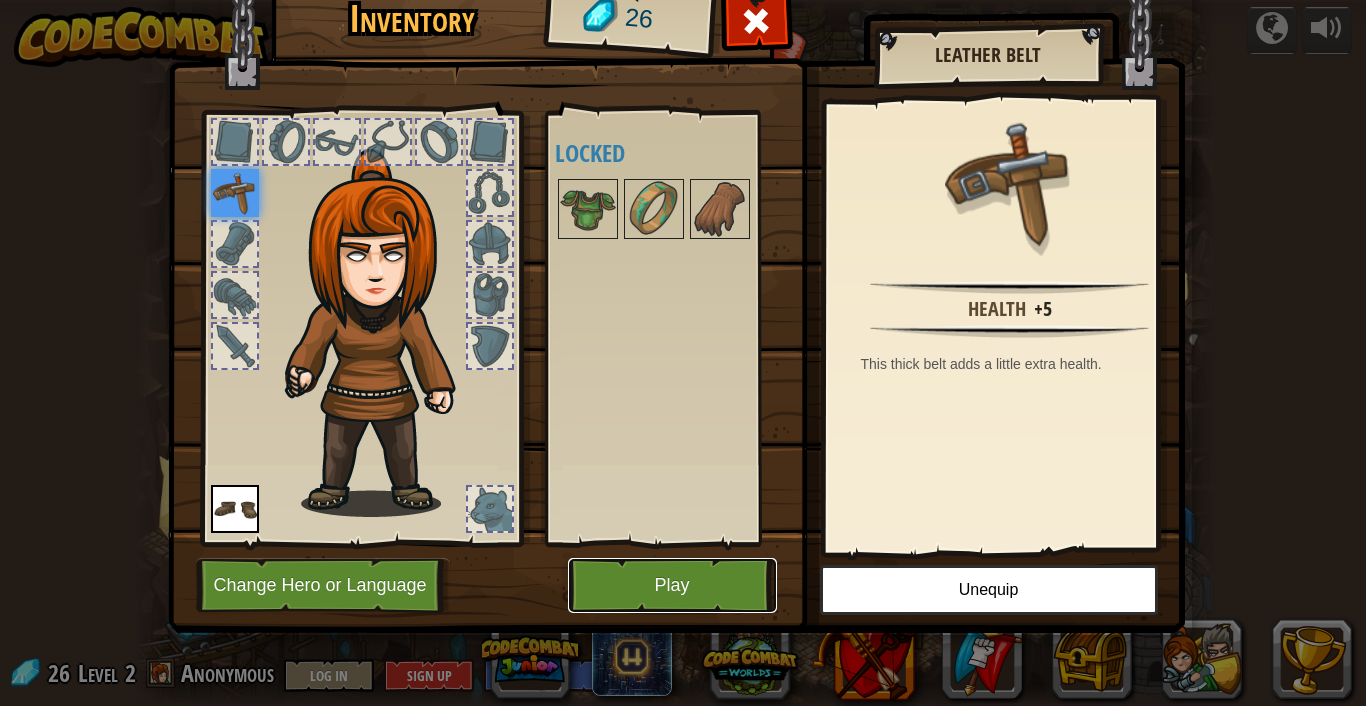 click on "Play" at bounding box center [672, 585] 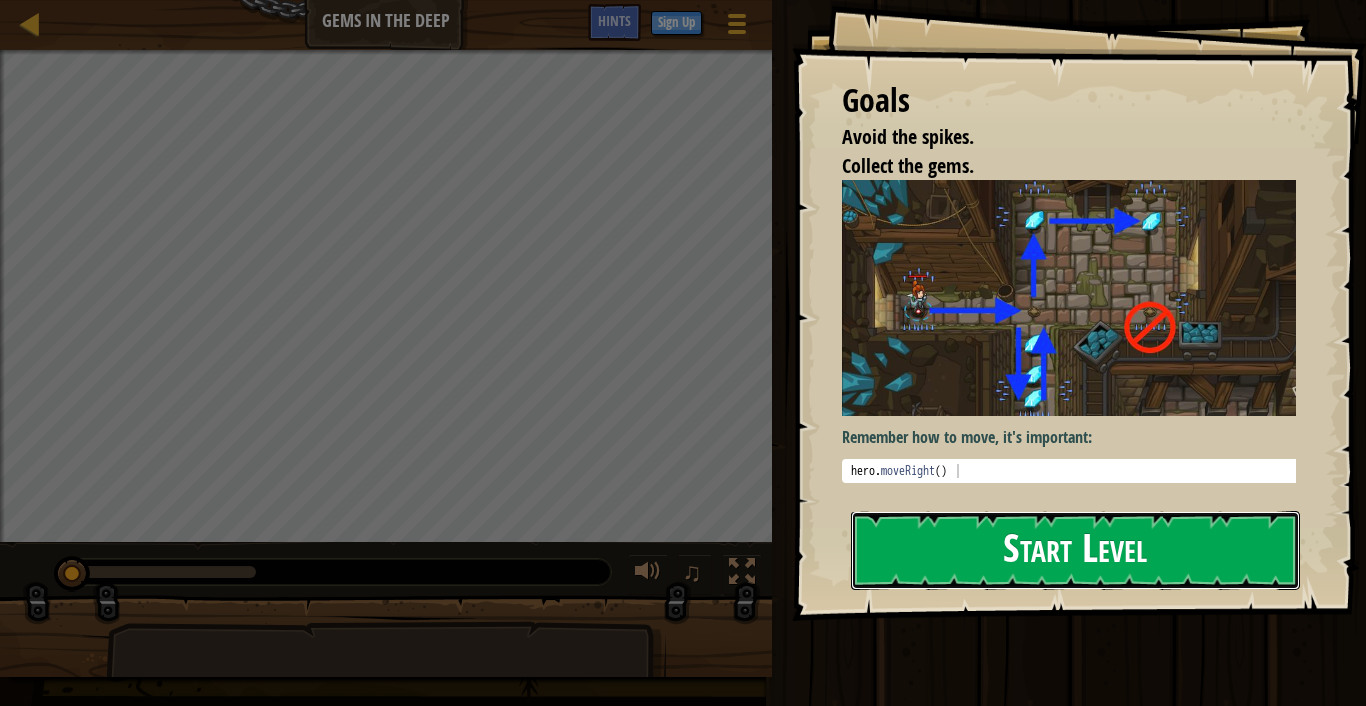 click on "Start Level" at bounding box center [1075, 550] 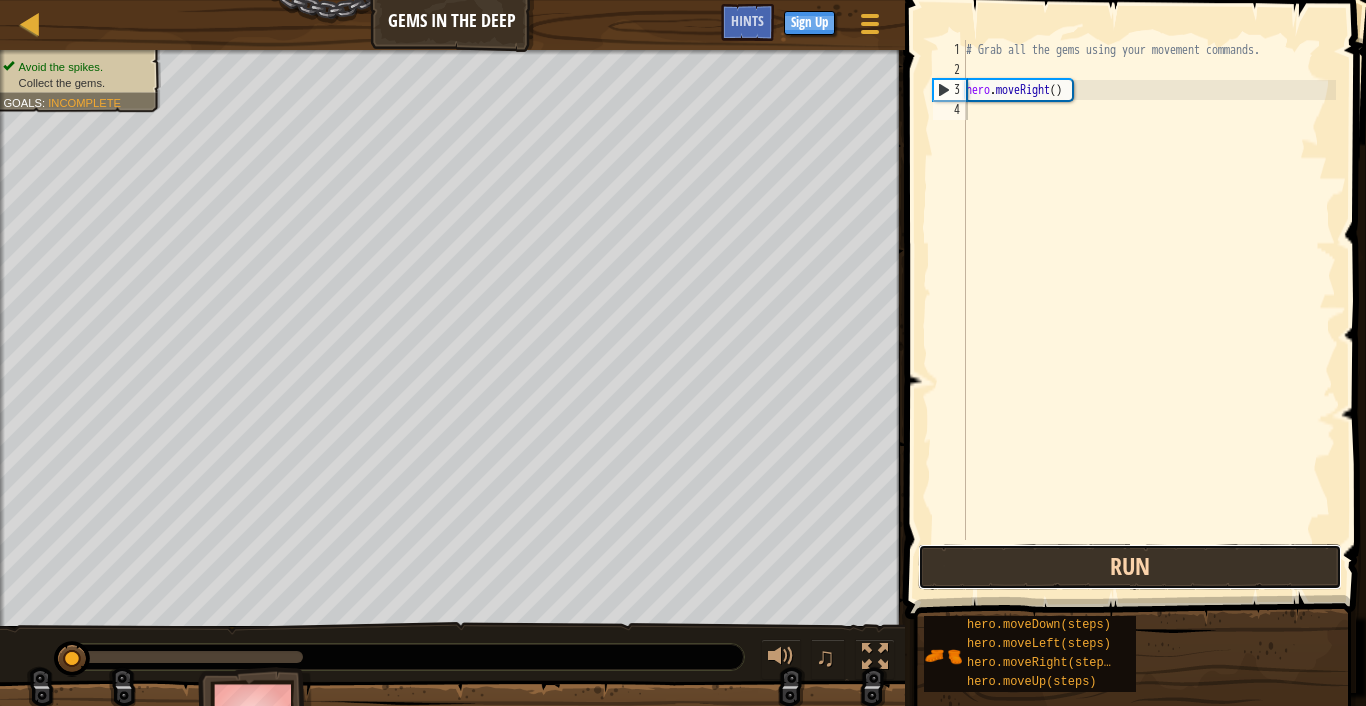 click on "Run" at bounding box center (1130, 567) 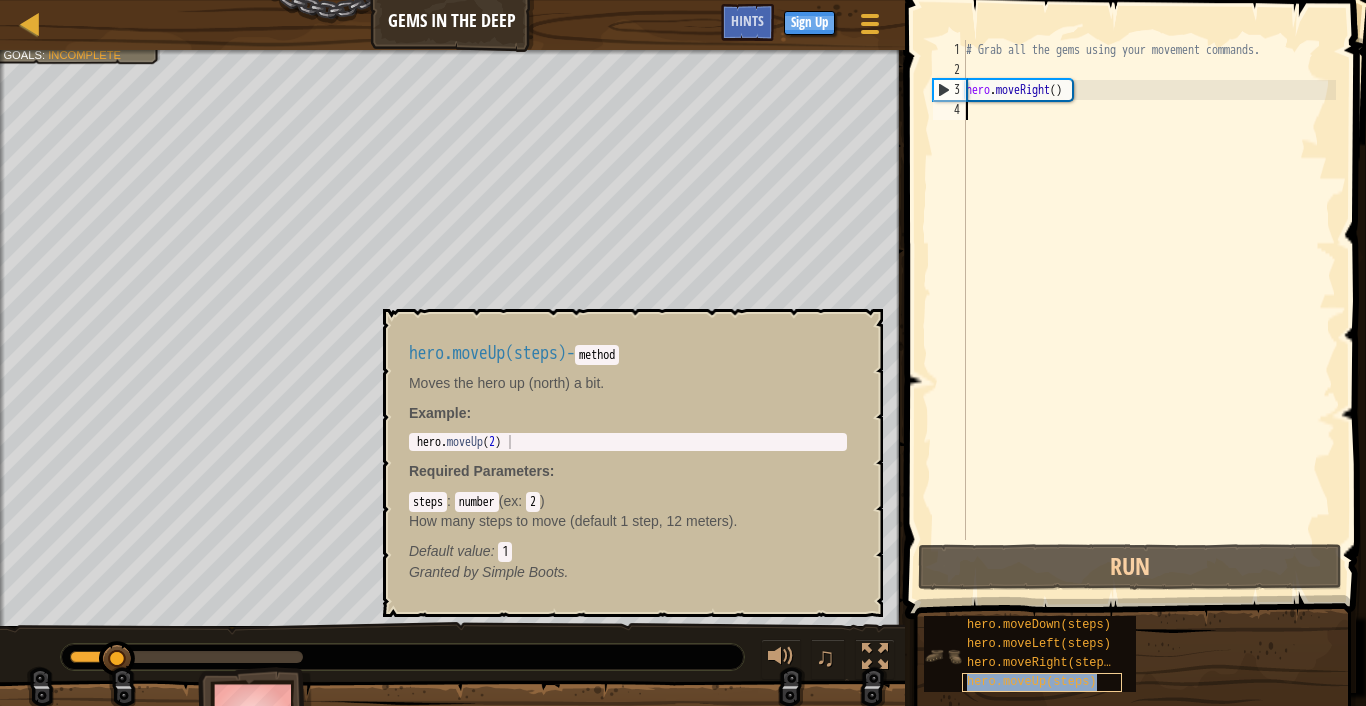 click on "hero.moveUp(steps)" at bounding box center (1032, 682) 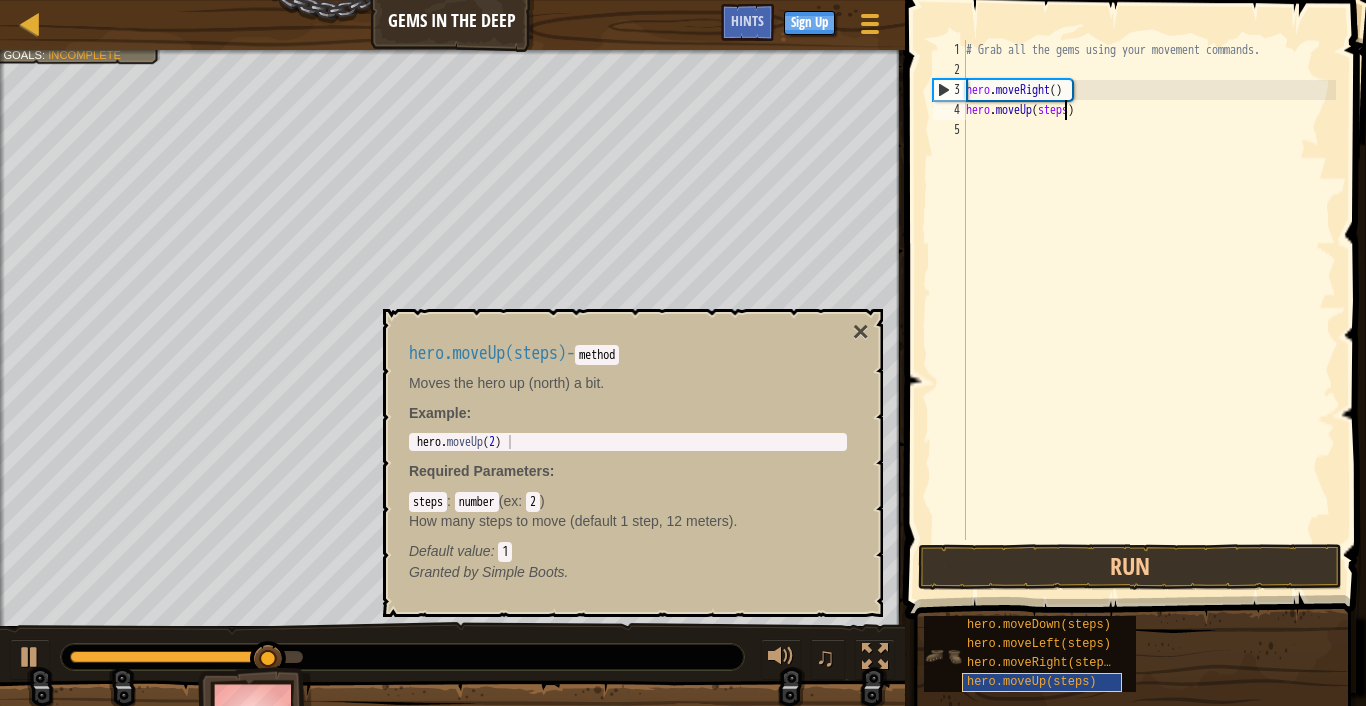 click on "# Grab all the gems using your movement commands. hero . moveRight ( ) hero . moveUp ( steps )" at bounding box center [1149, 310] 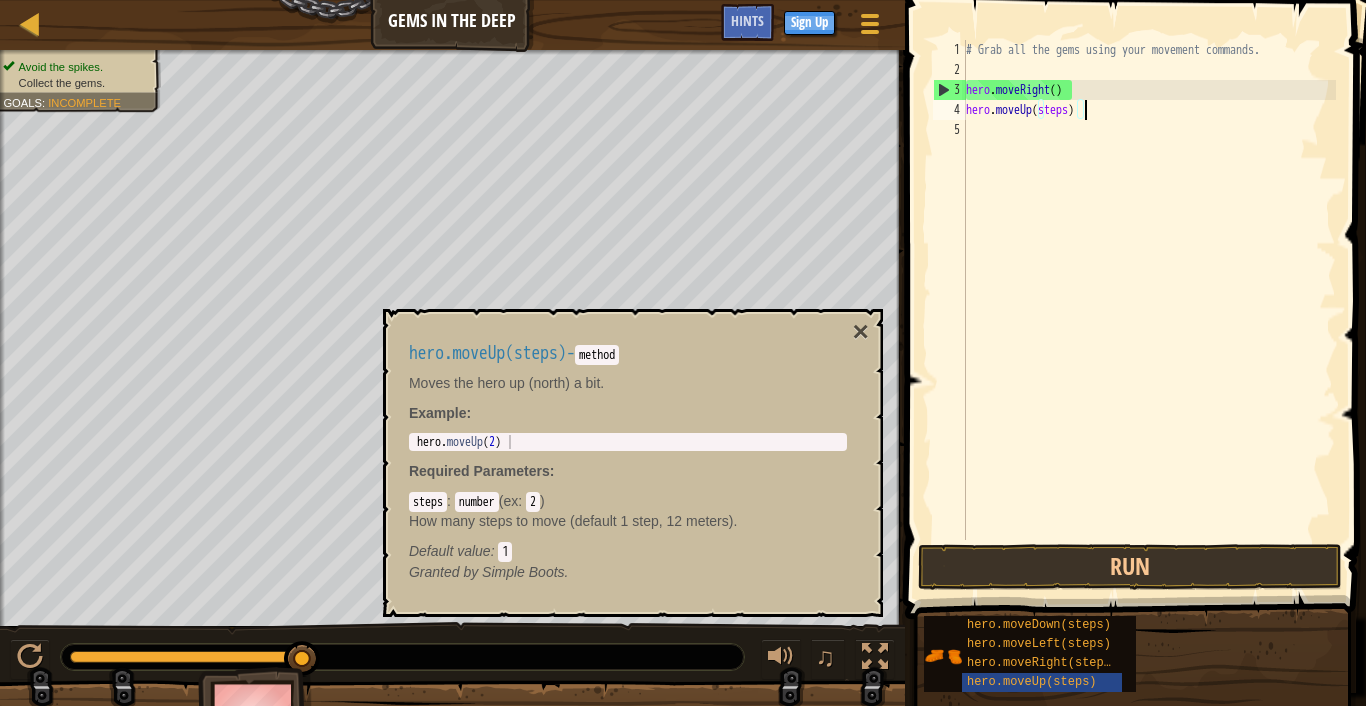 click on "# Grab all the gems using your movement commands. hero . moveRight ( ) hero . moveUp ( steps )" at bounding box center (1149, 310) 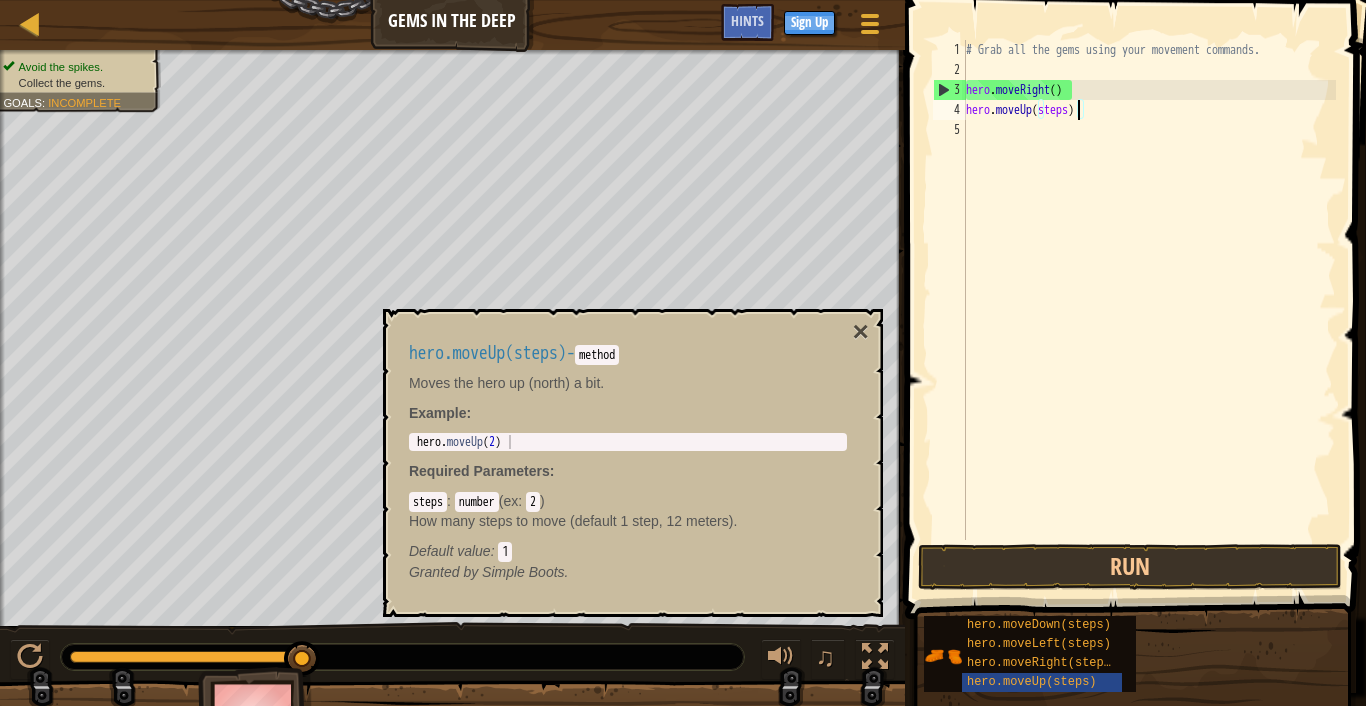 click on "# Grab all the gems using your movement commands. hero . moveRight ( ) hero . moveUp ( steps )" at bounding box center [1149, 310] 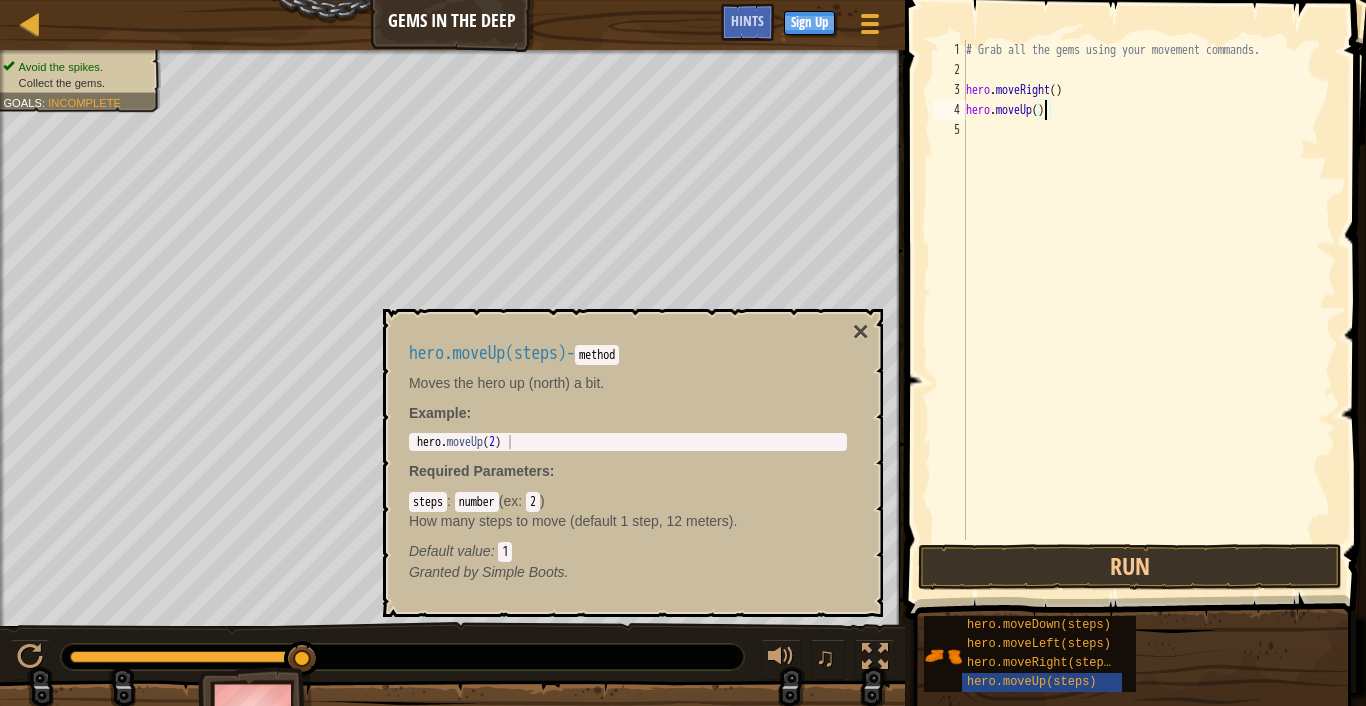 type on "hero.moveUp(1)" 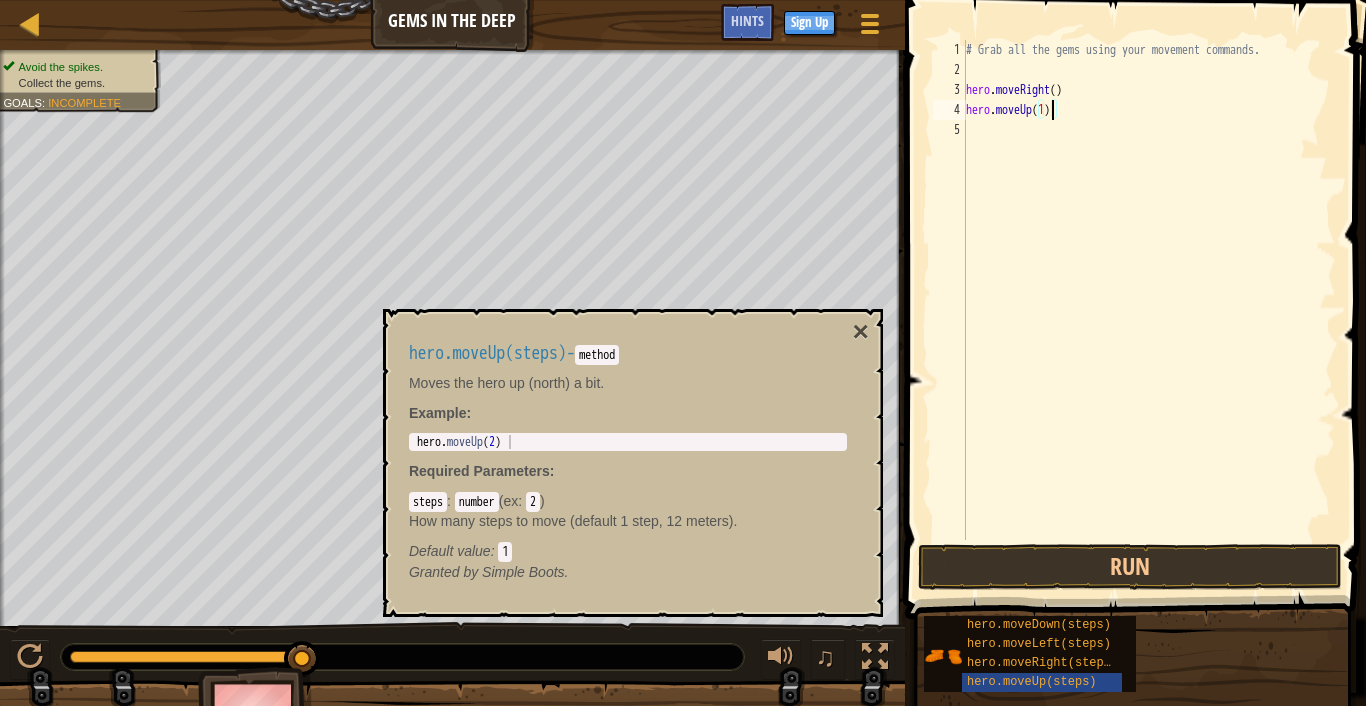 click on "# Grab all the gems using your movement commands. hero . moveRight ( ) hero . moveUp ( 1 )" at bounding box center [1149, 310] 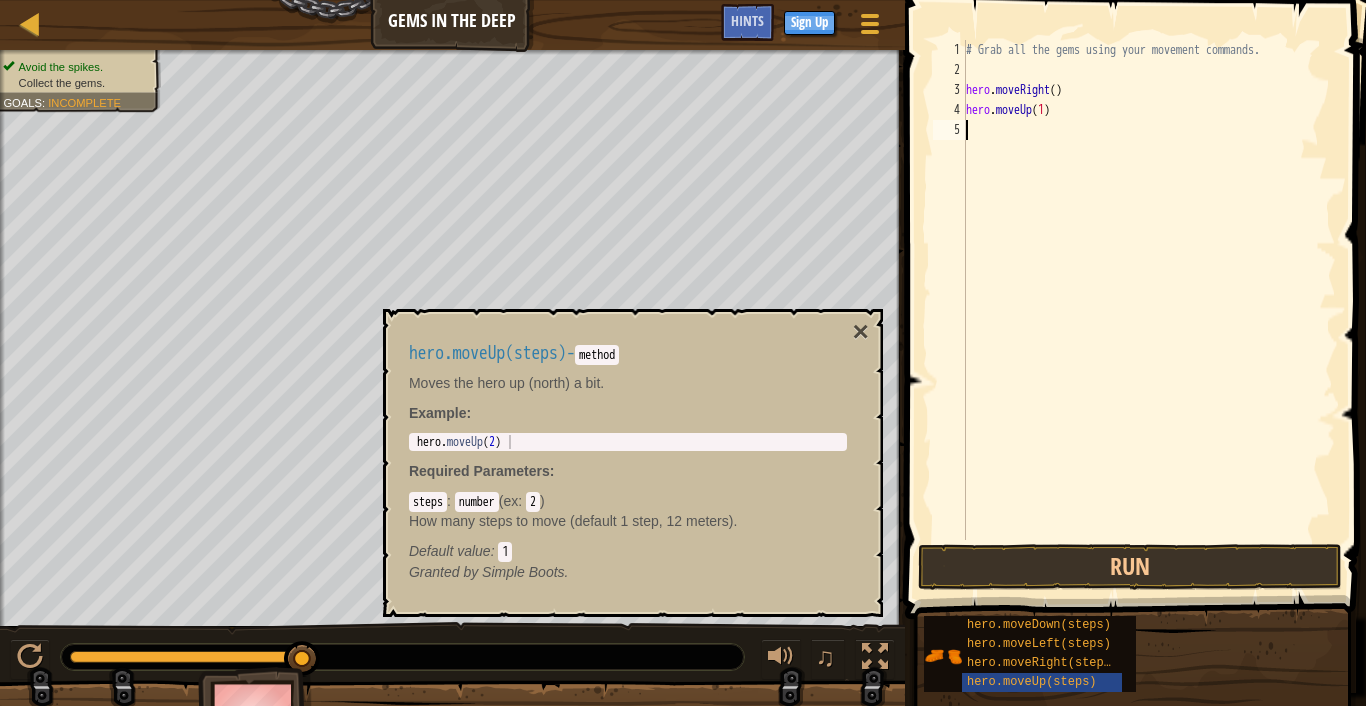scroll, scrollTop: 9, scrollLeft: 0, axis: vertical 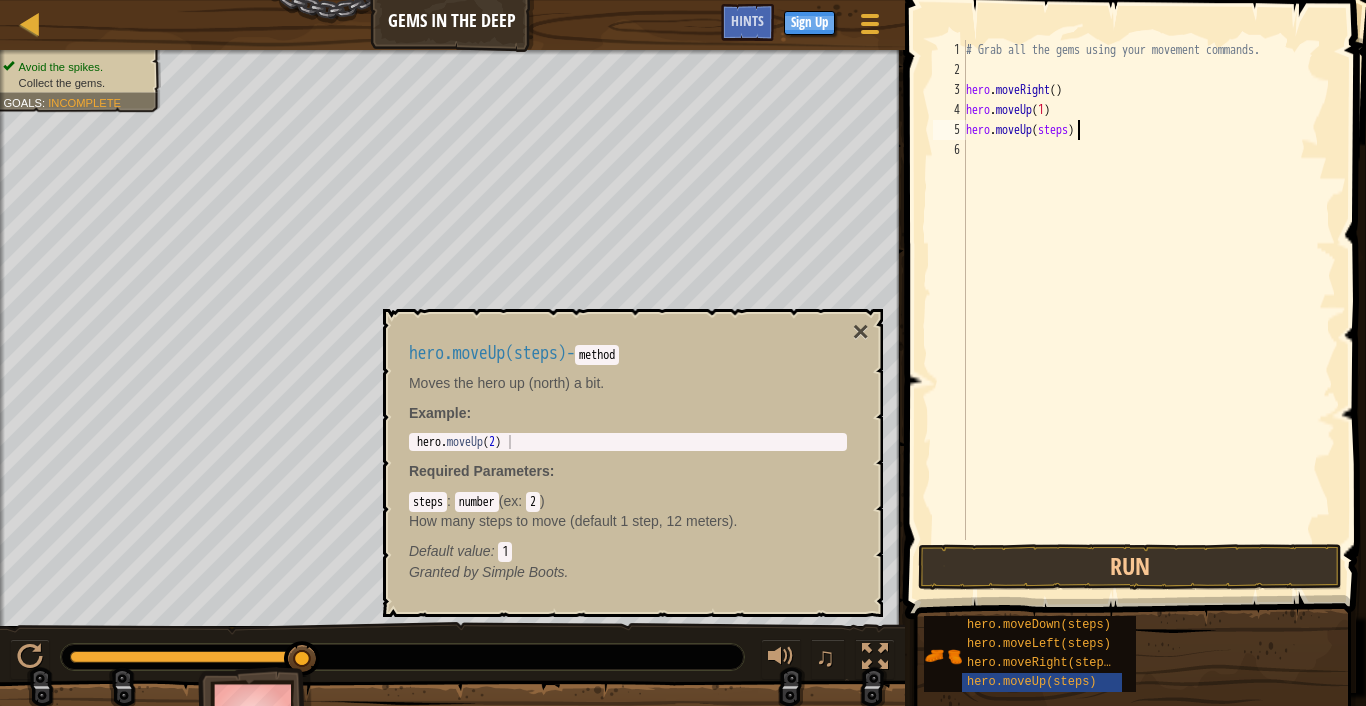 click on "# Grab all the gems using your movement commands. hero . moveRight ( ) hero . moveUp ( 1 ) hero . moveUp ( steps )" at bounding box center (1149, 310) 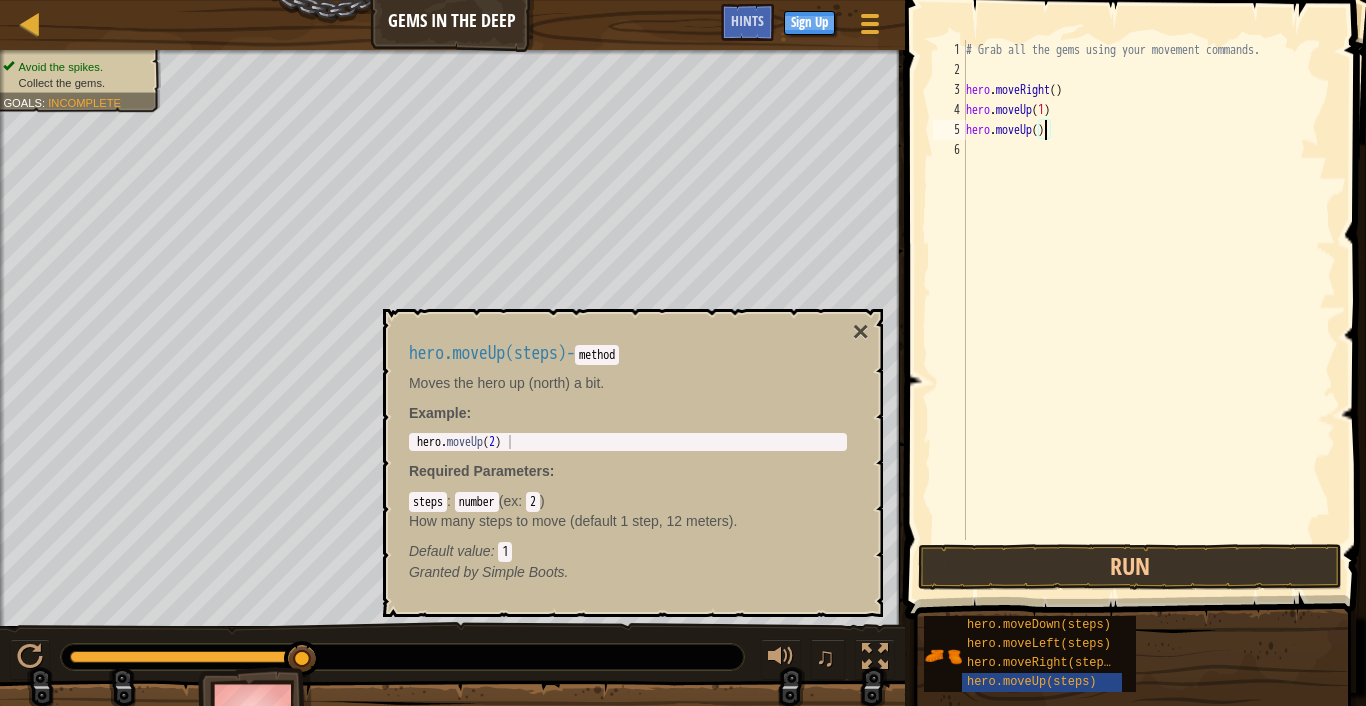 type on "hero.moveUp(1)" 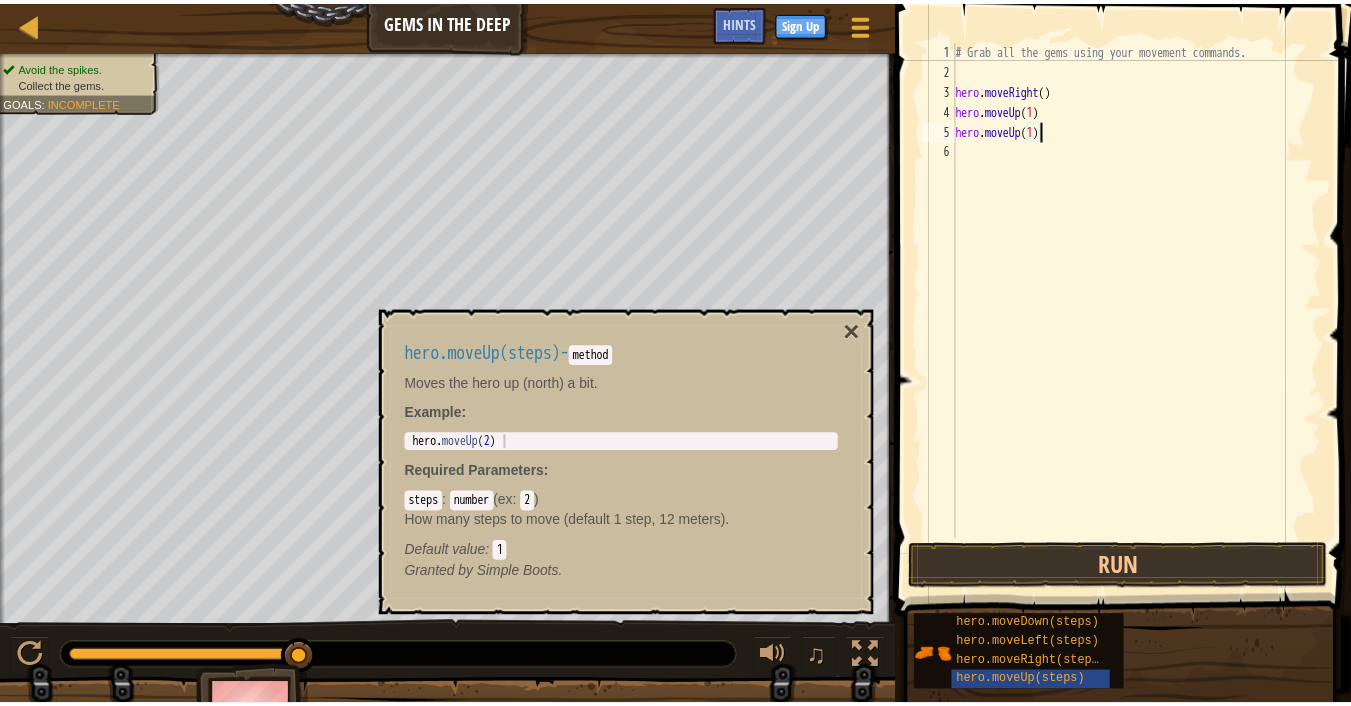 scroll, scrollTop: 9, scrollLeft: 6, axis: both 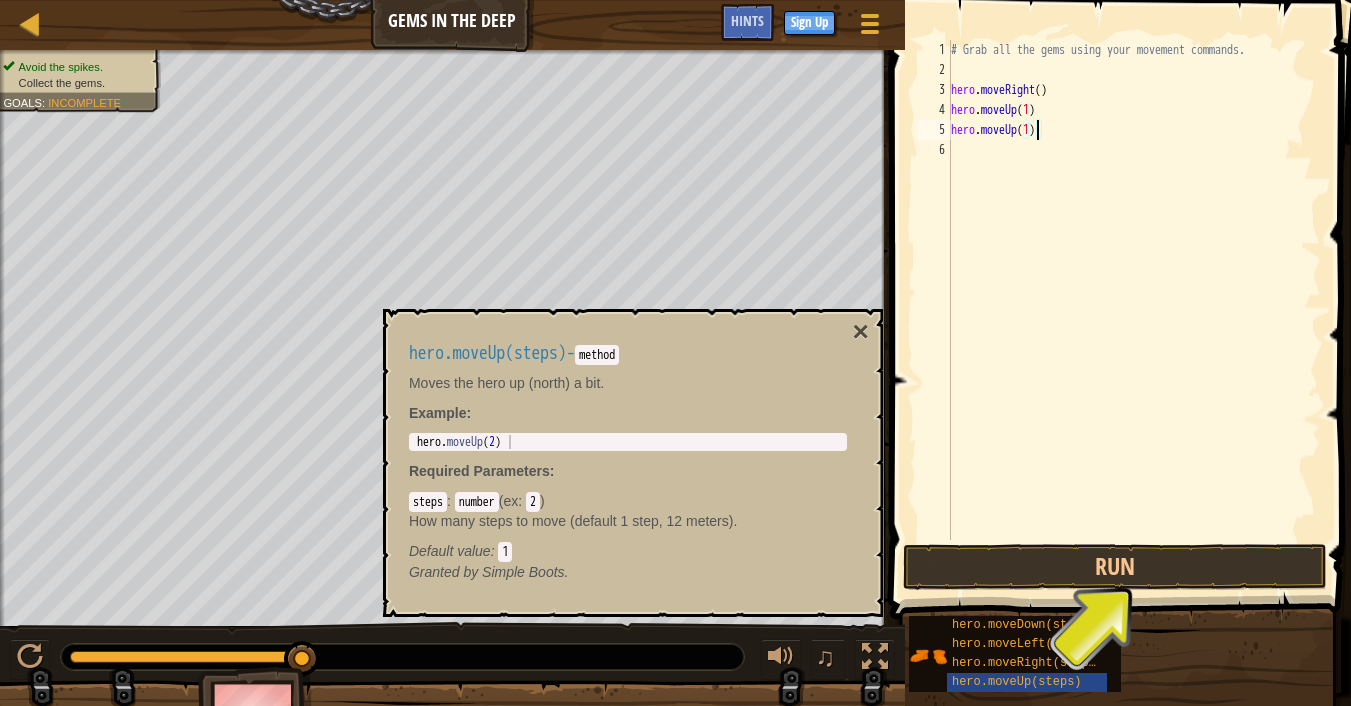 click on "# Grab all the gems using your movement commands. hero . moveRight ( ) hero . moveUp ( 1 ) hero . moveUp ( 1 )" at bounding box center (1134, 310) 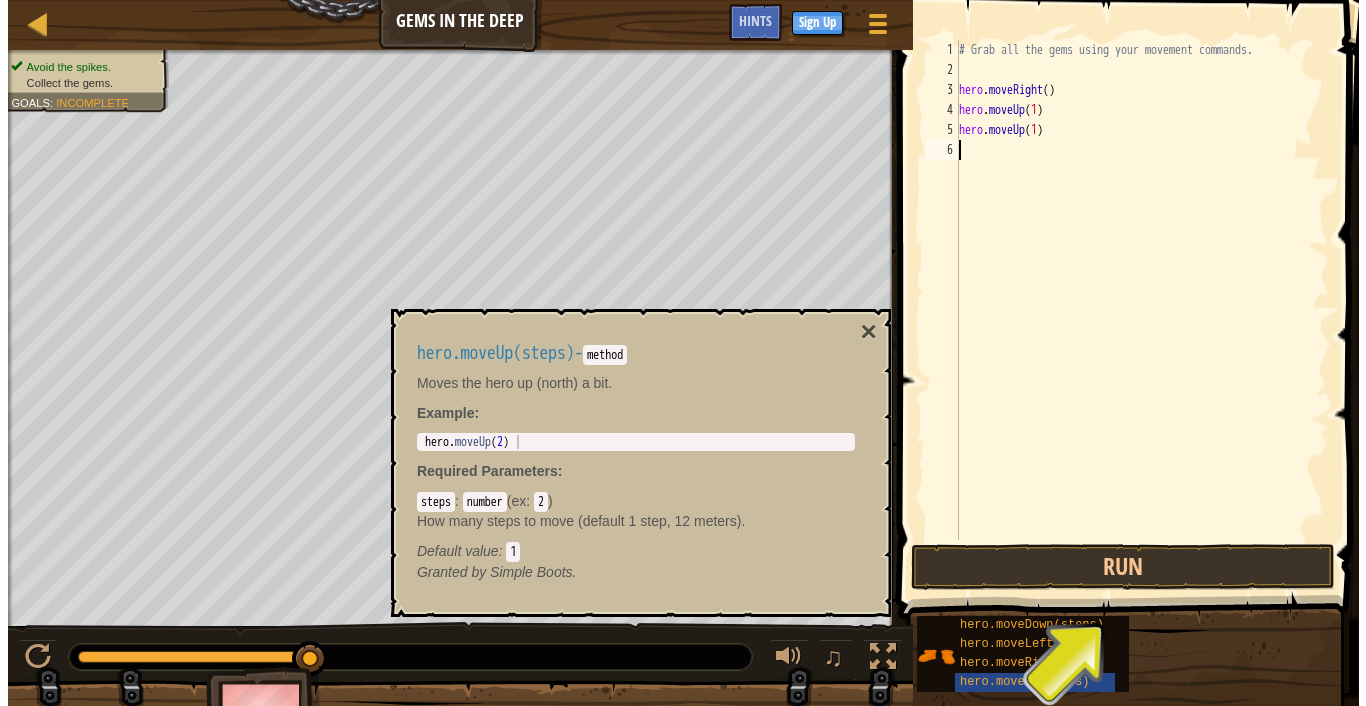 scroll, scrollTop: 9, scrollLeft: 0, axis: vertical 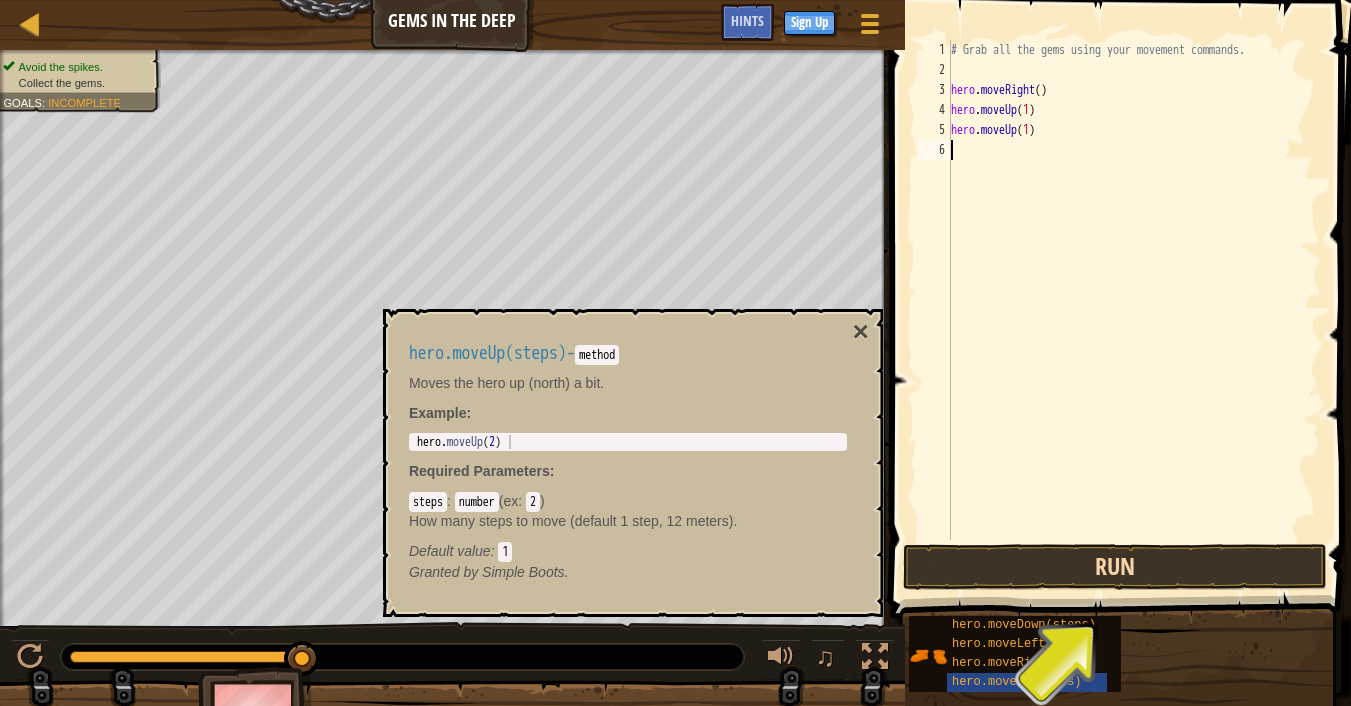 type 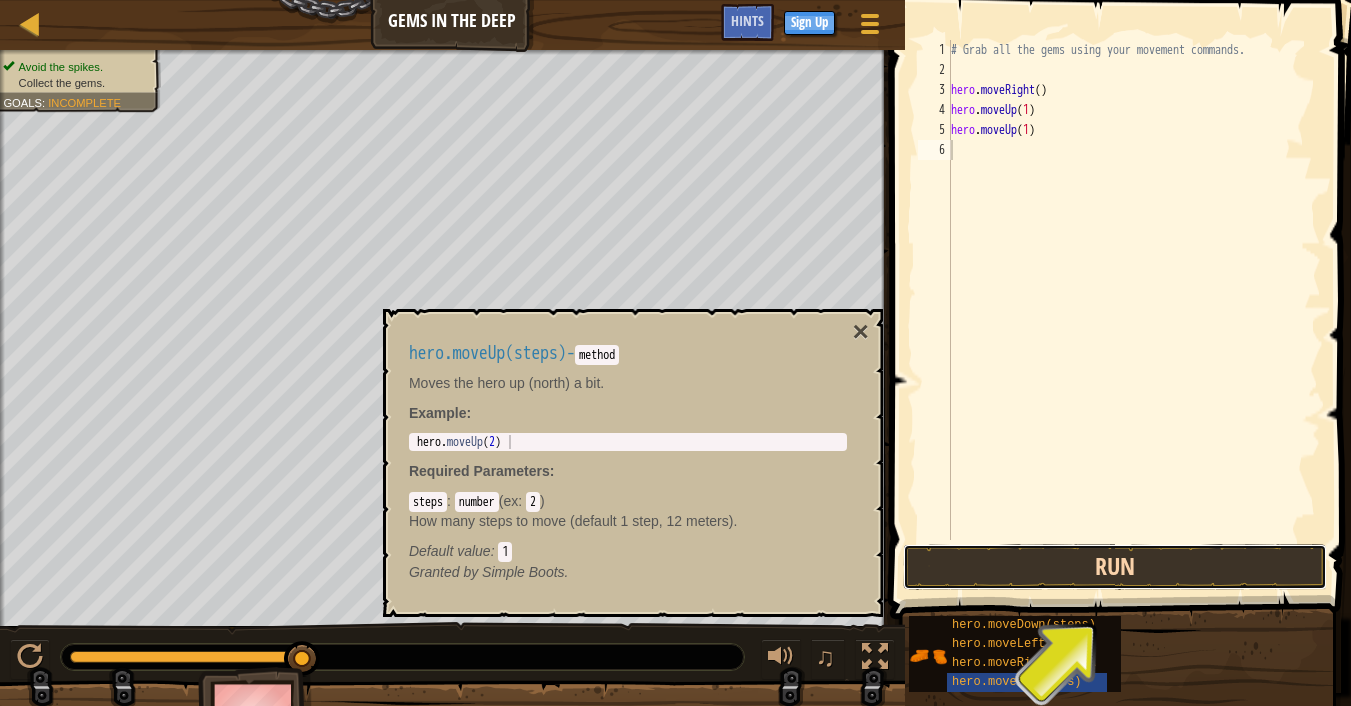 click on "Run" at bounding box center [1115, 567] 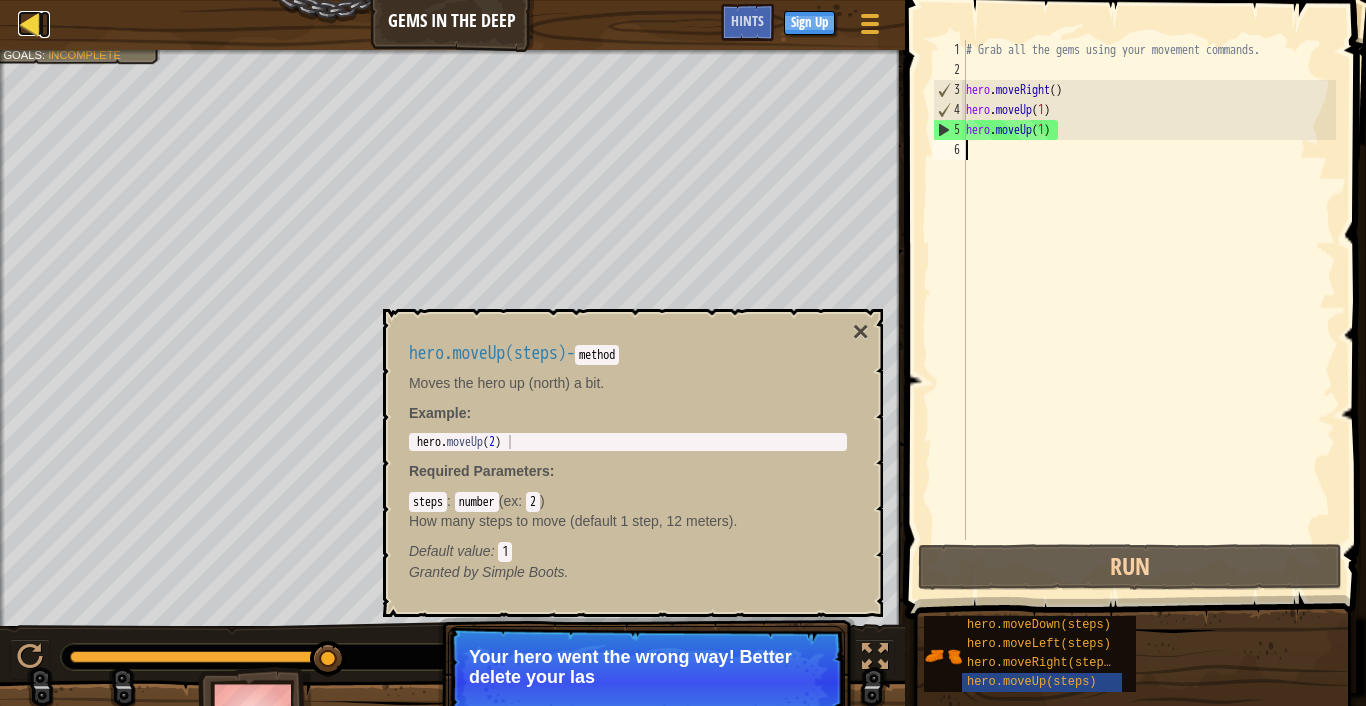 click at bounding box center [30, 23] 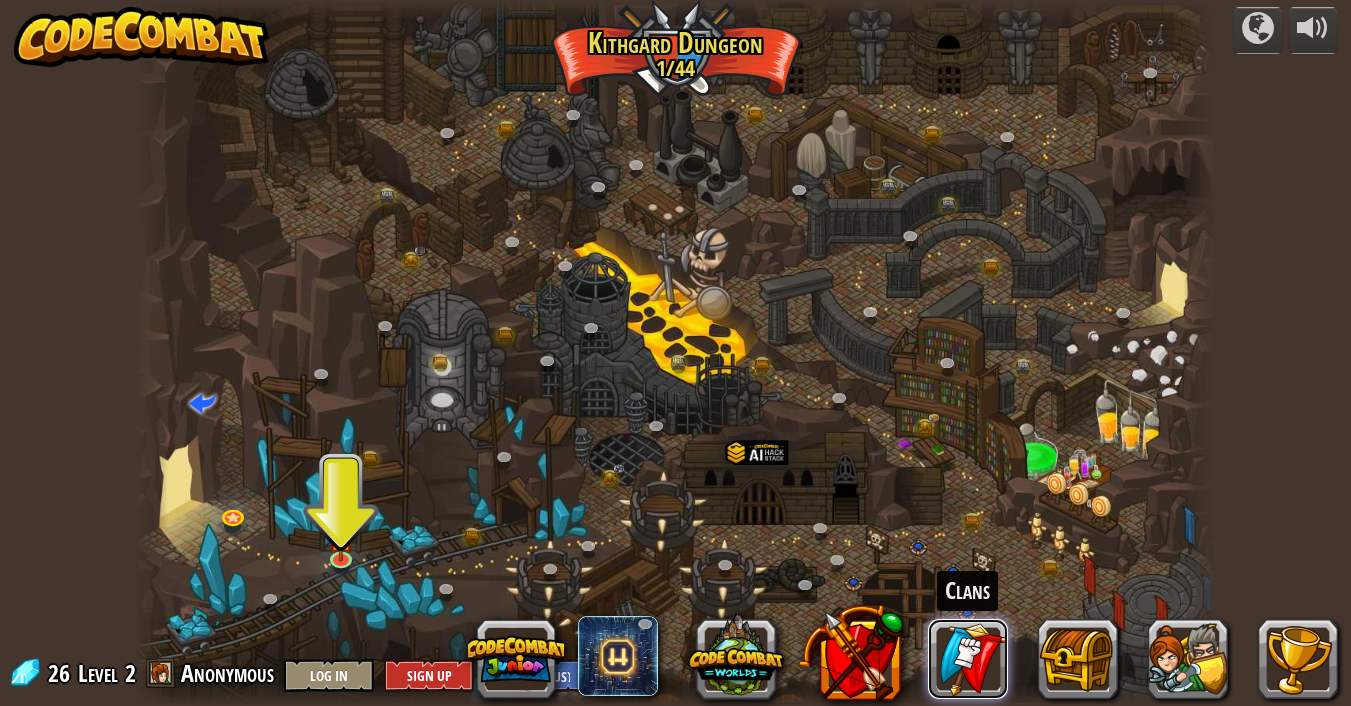 click at bounding box center (968, 659) 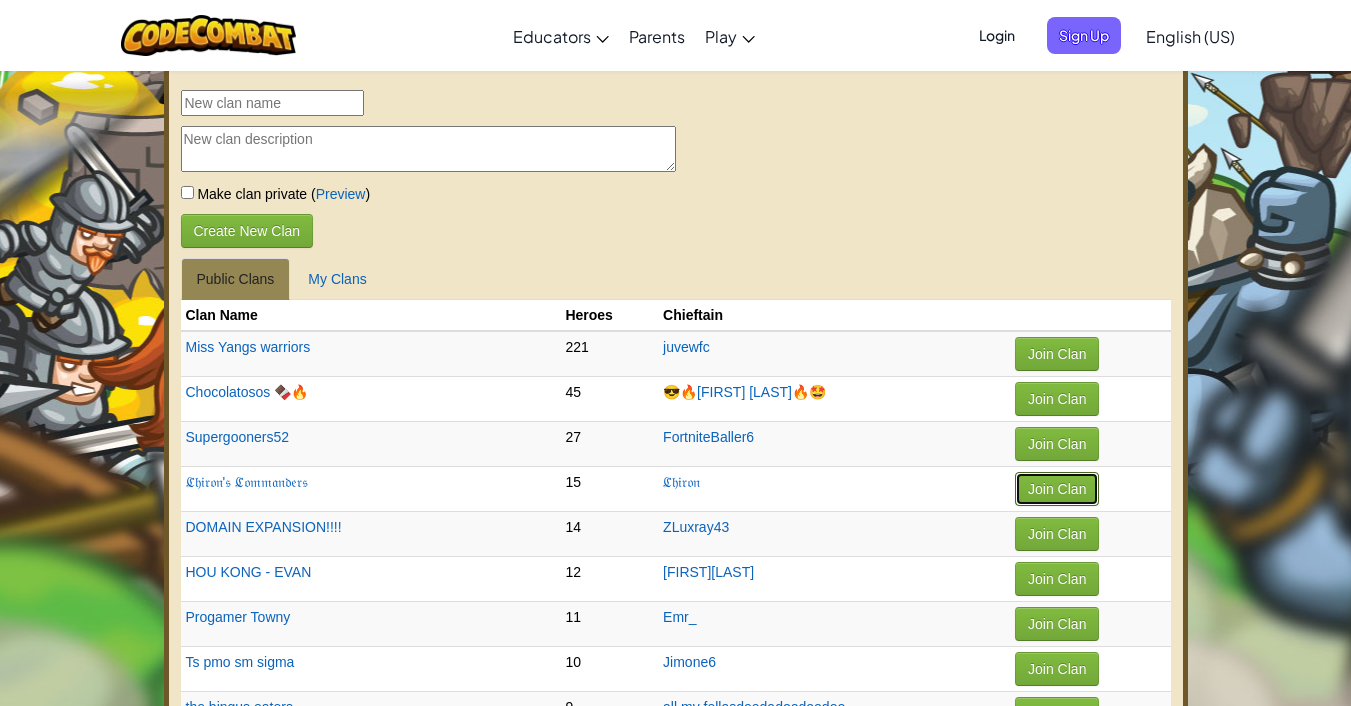 click on "Join Clan" at bounding box center (1057, 489) 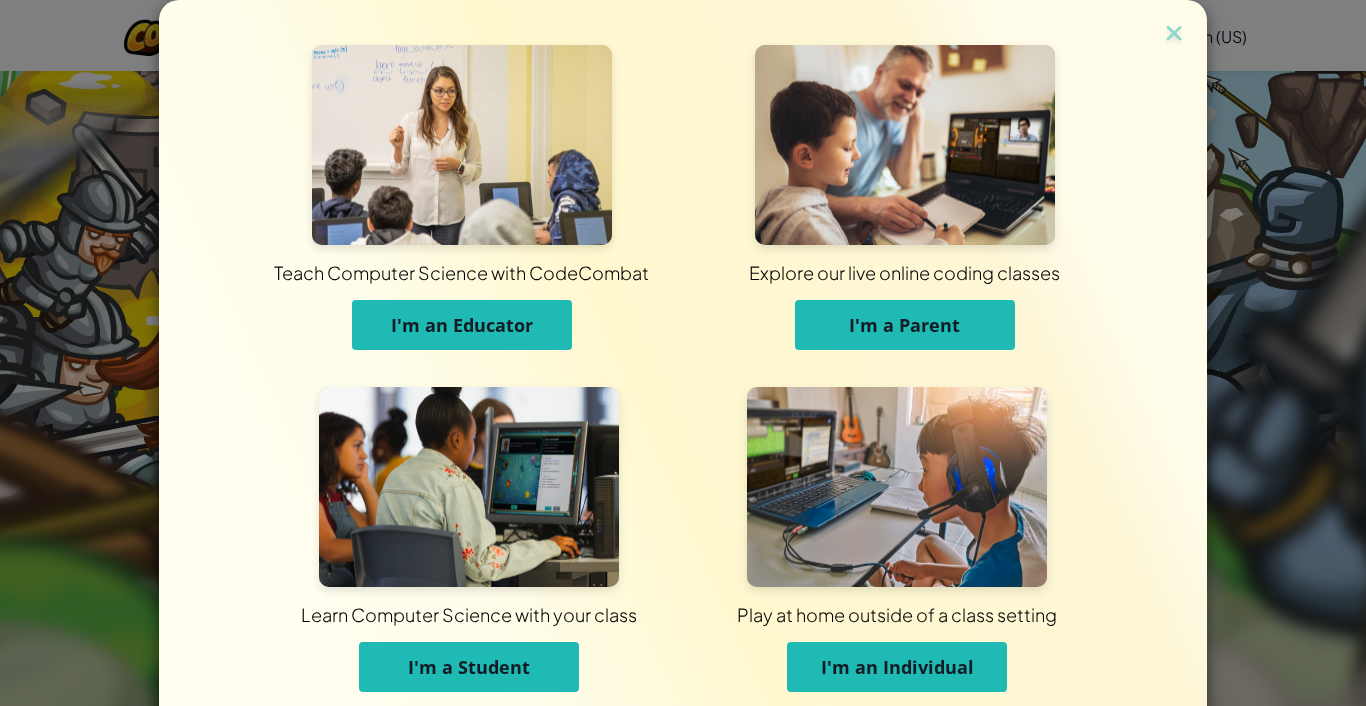 click on "I'm a Student" at bounding box center [469, 667] 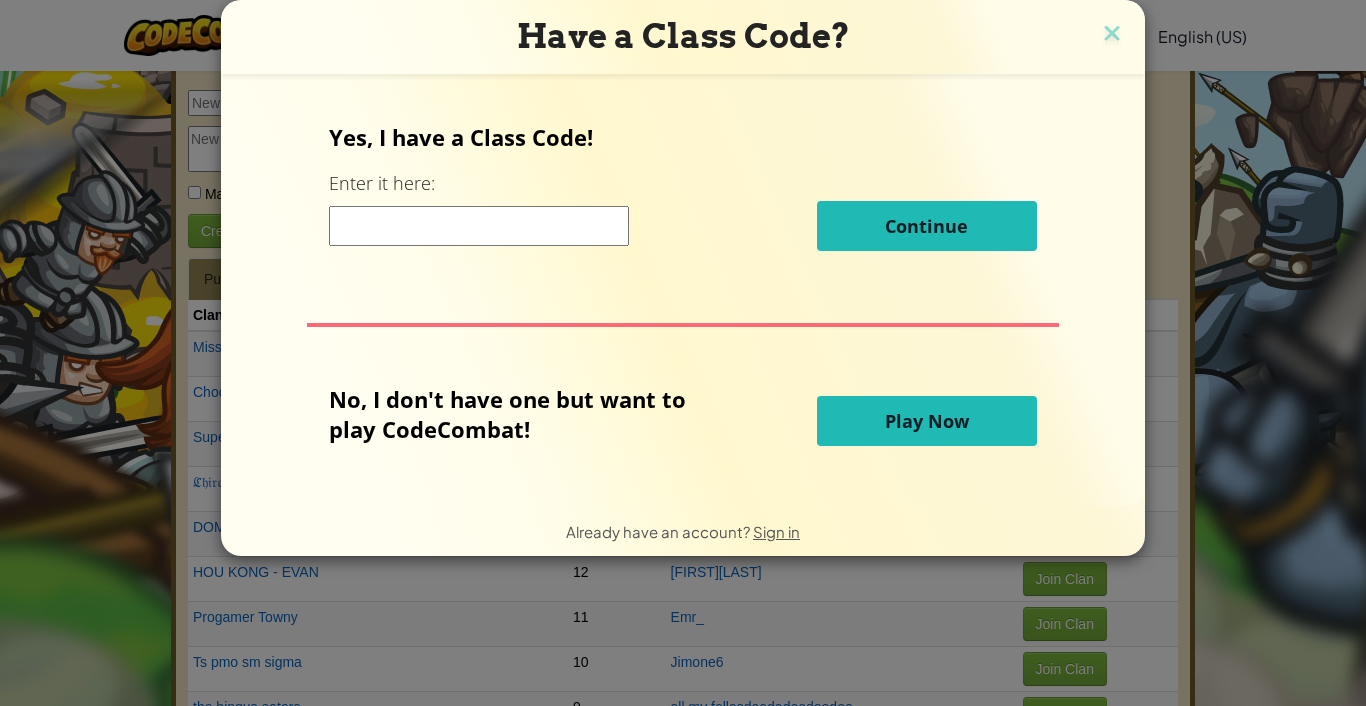 click on "Play Now" at bounding box center (927, 421) 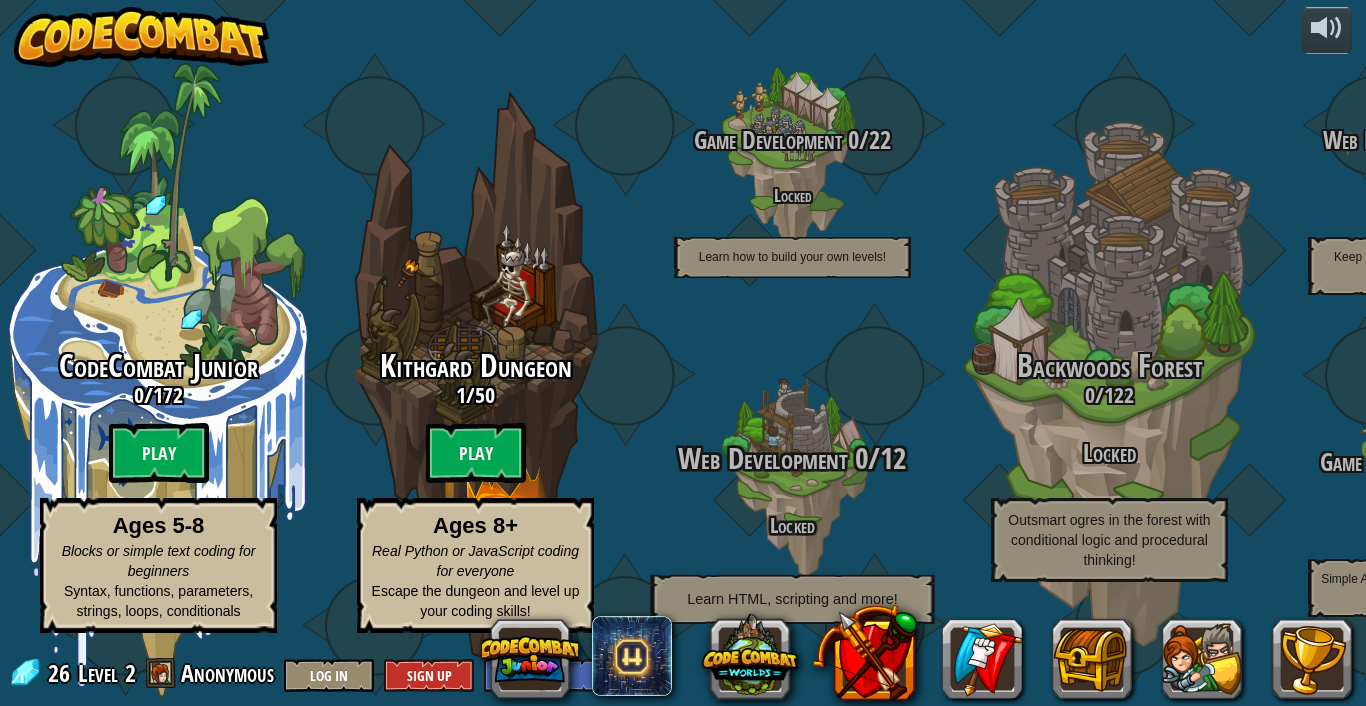 scroll, scrollTop: 0, scrollLeft: 0, axis: both 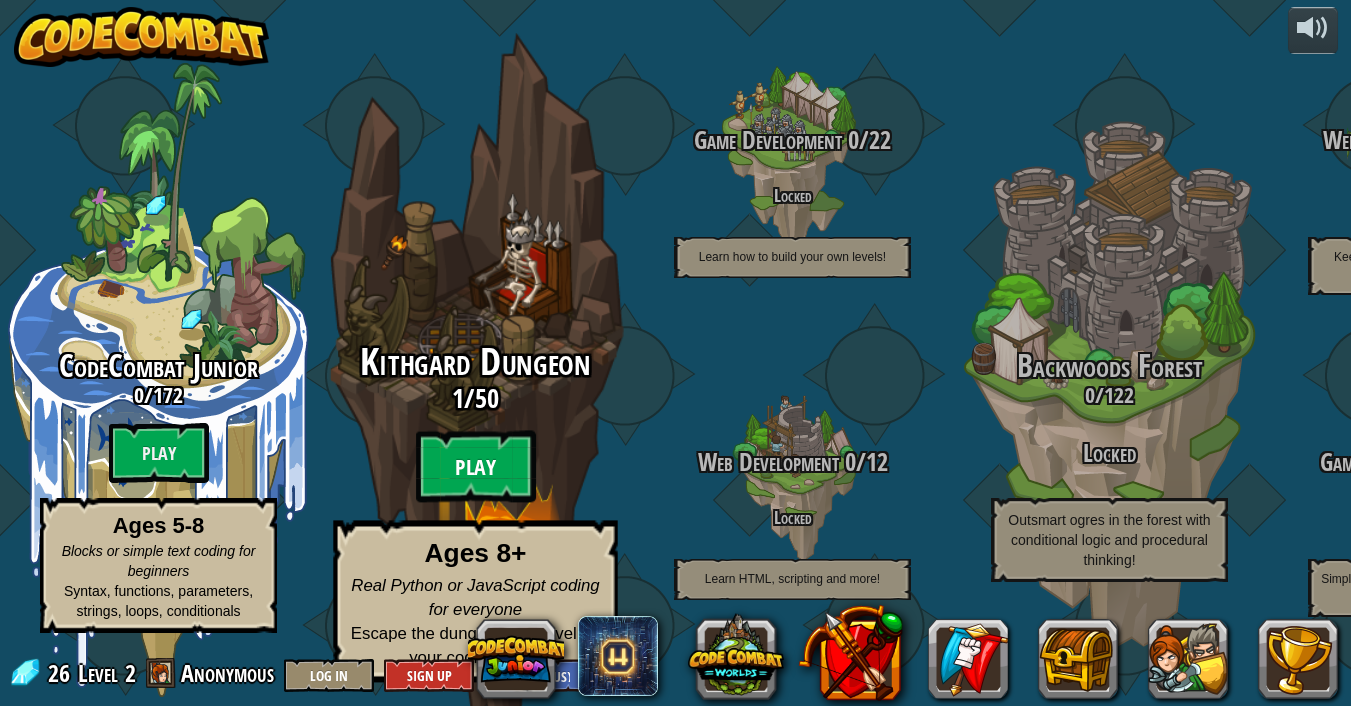 click on "Play" at bounding box center [476, 467] 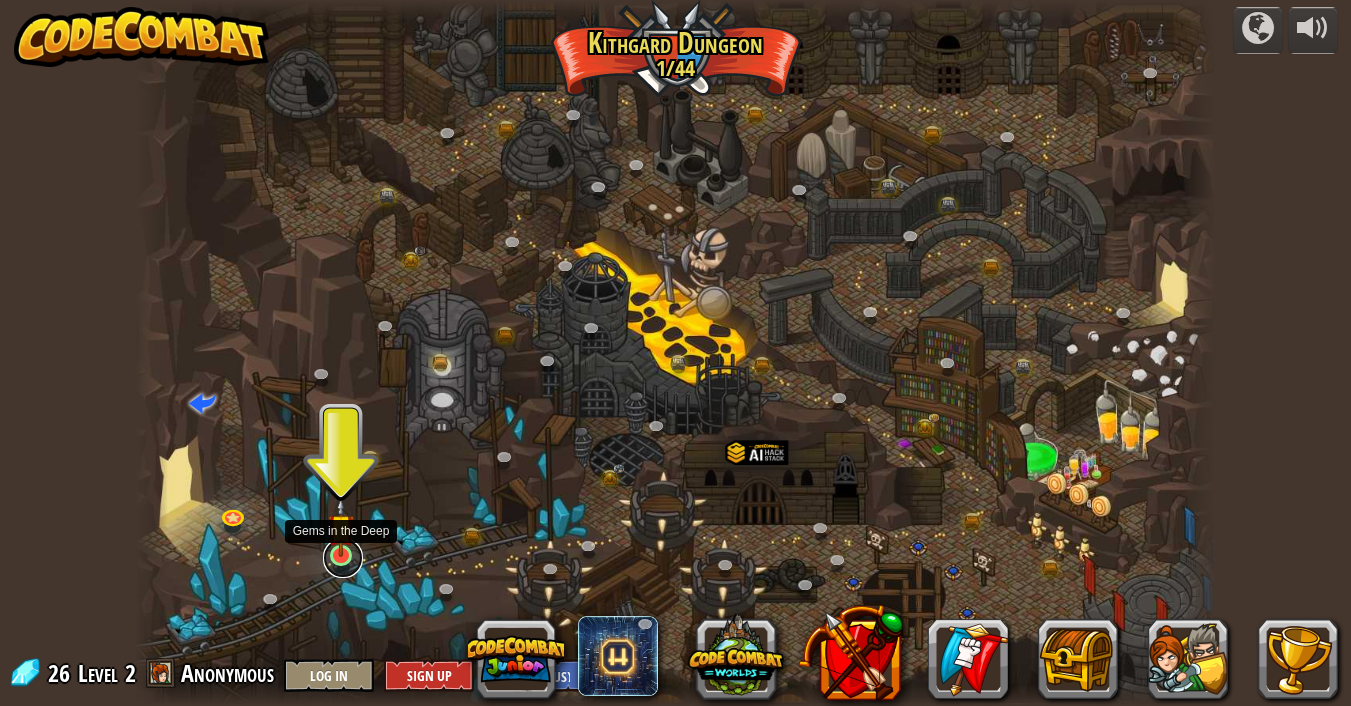 click at bounding box center [343, 558] 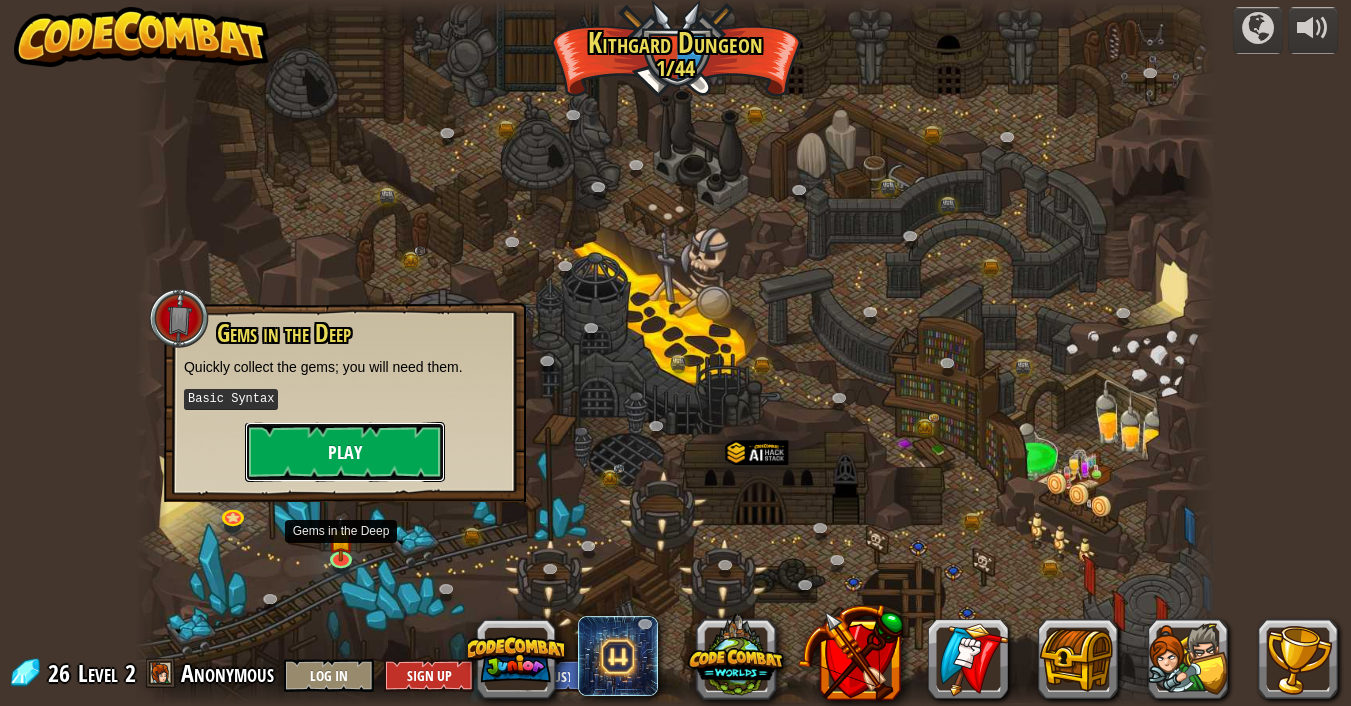 click on "Play" at bounding box center (345, 452) 